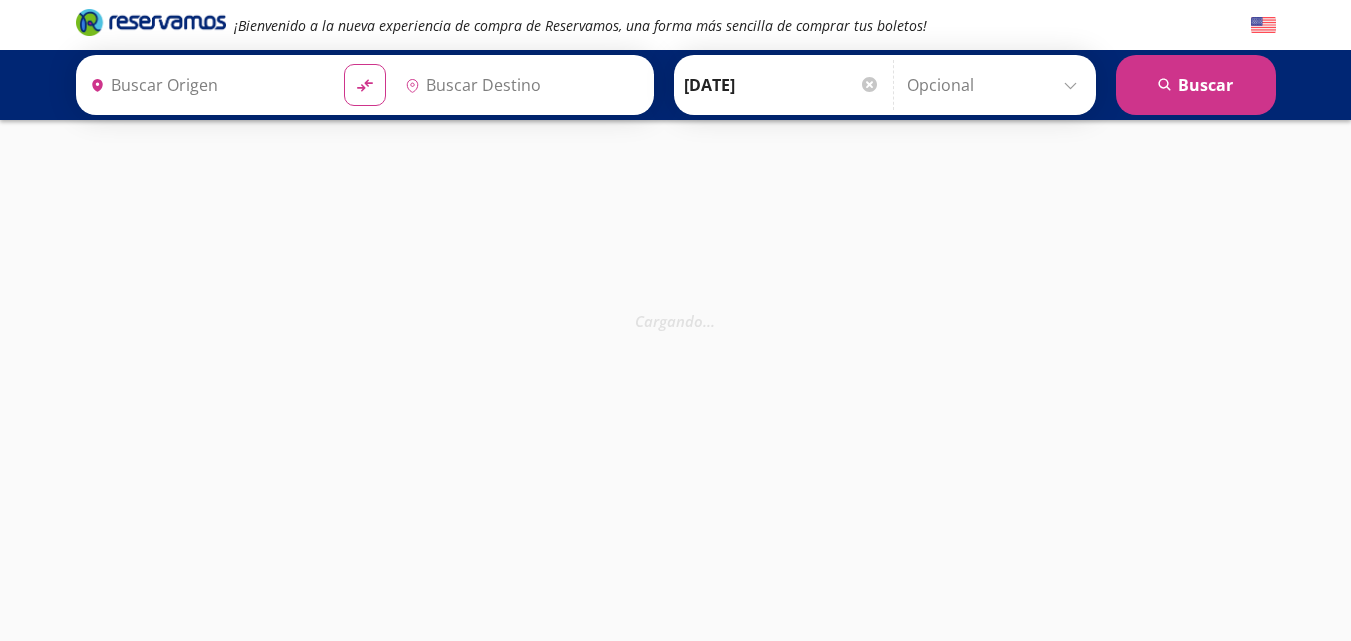 type on "[GEOGRAPHIC_DATA], [GEOGRAPHIC_DATA][PERSON_NAME]" 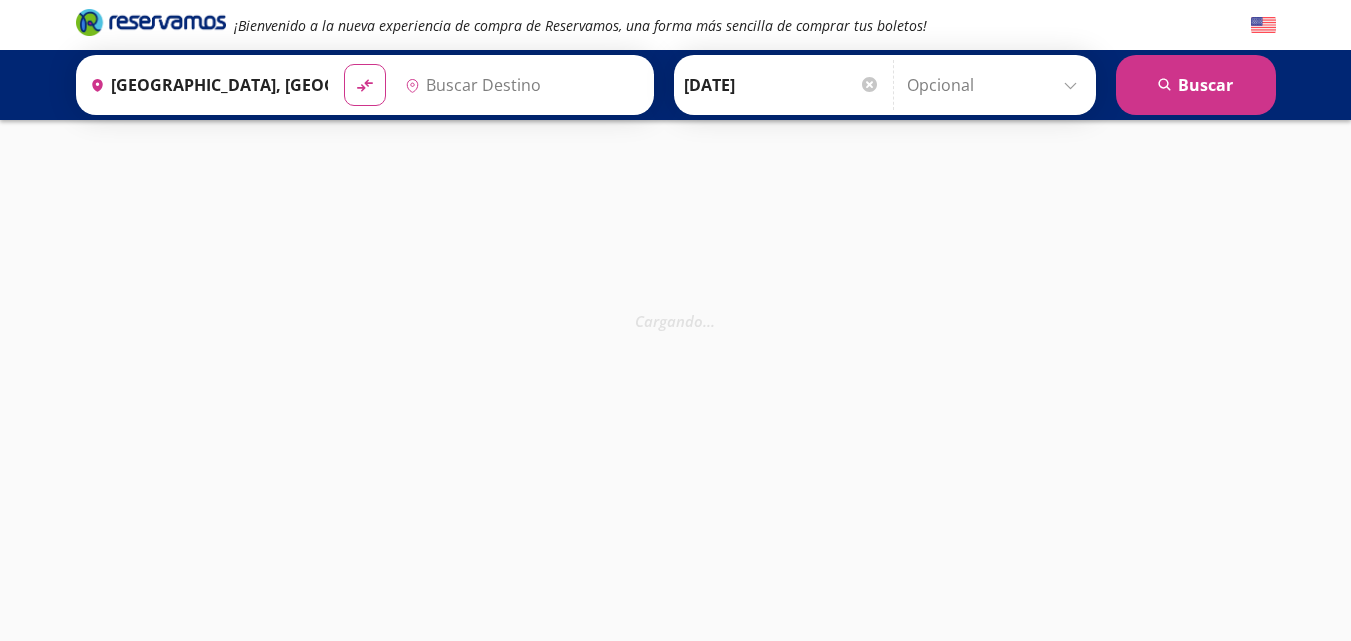 type on "[GEOGRAPHIC_DATA][PERSON_NAME], [GEOGRAPHIC_DATA][PERSON_NAME]" 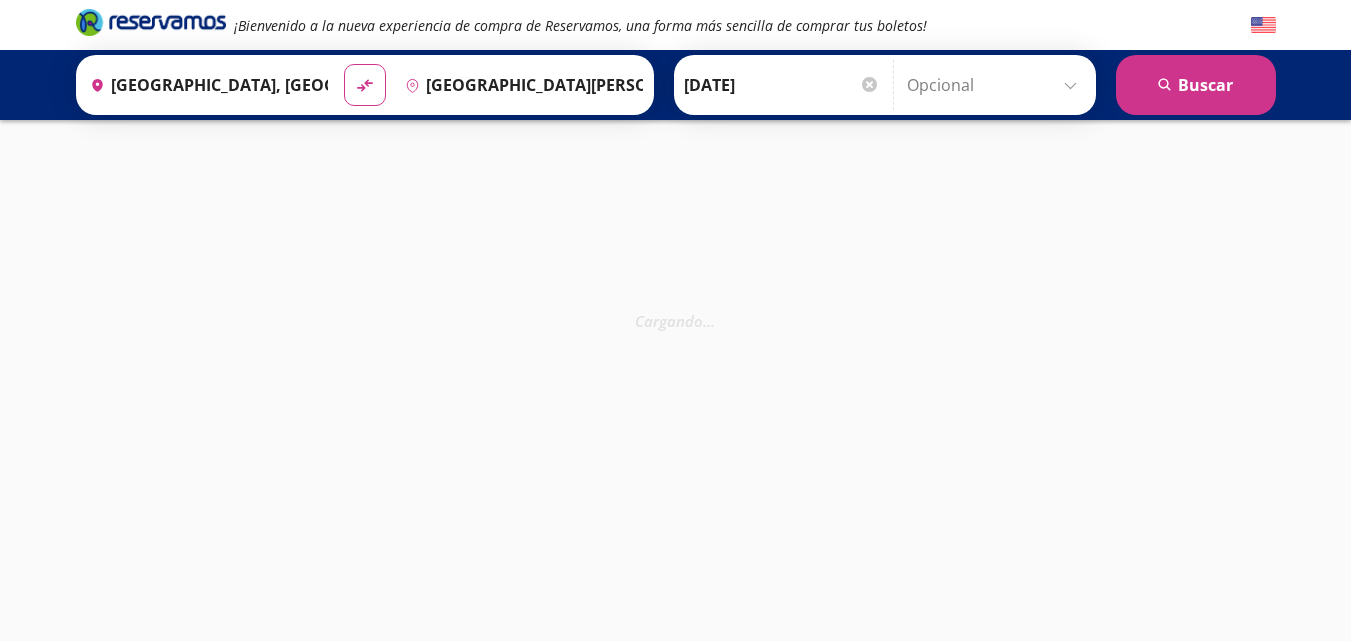 scroll, scrollTop: 0, scrollLeft: 0, axis: both 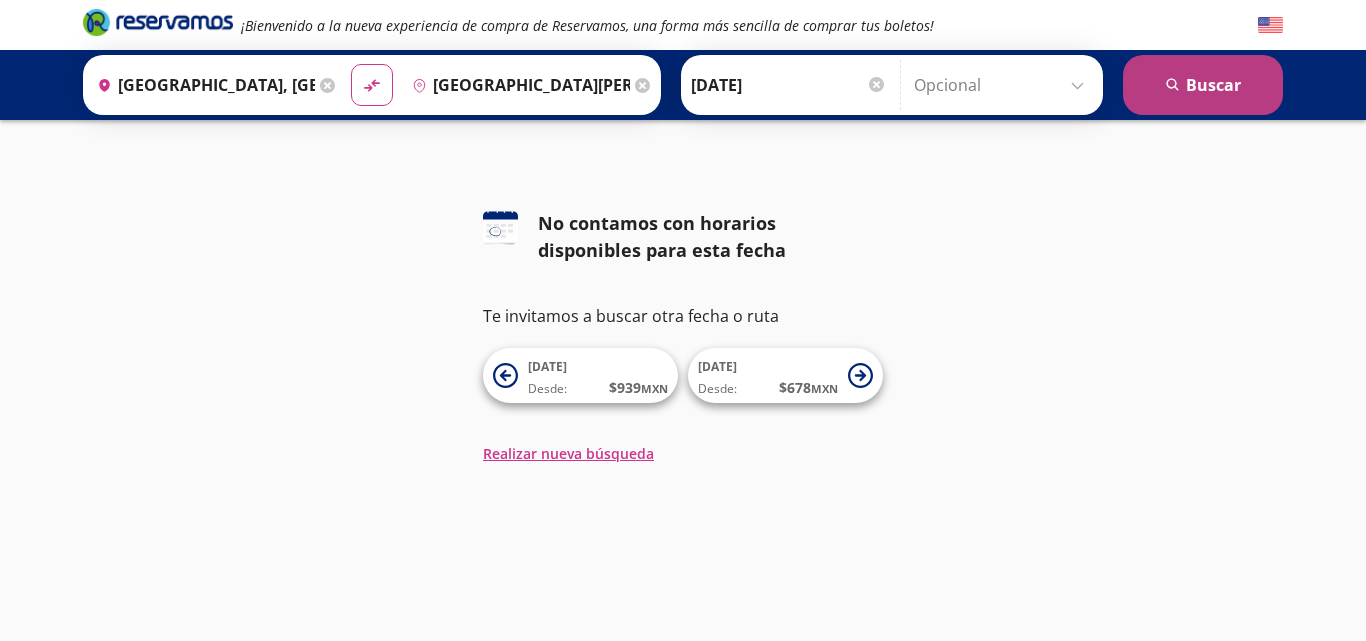click on "search
Buscar" at bounding box center (1203, 85) 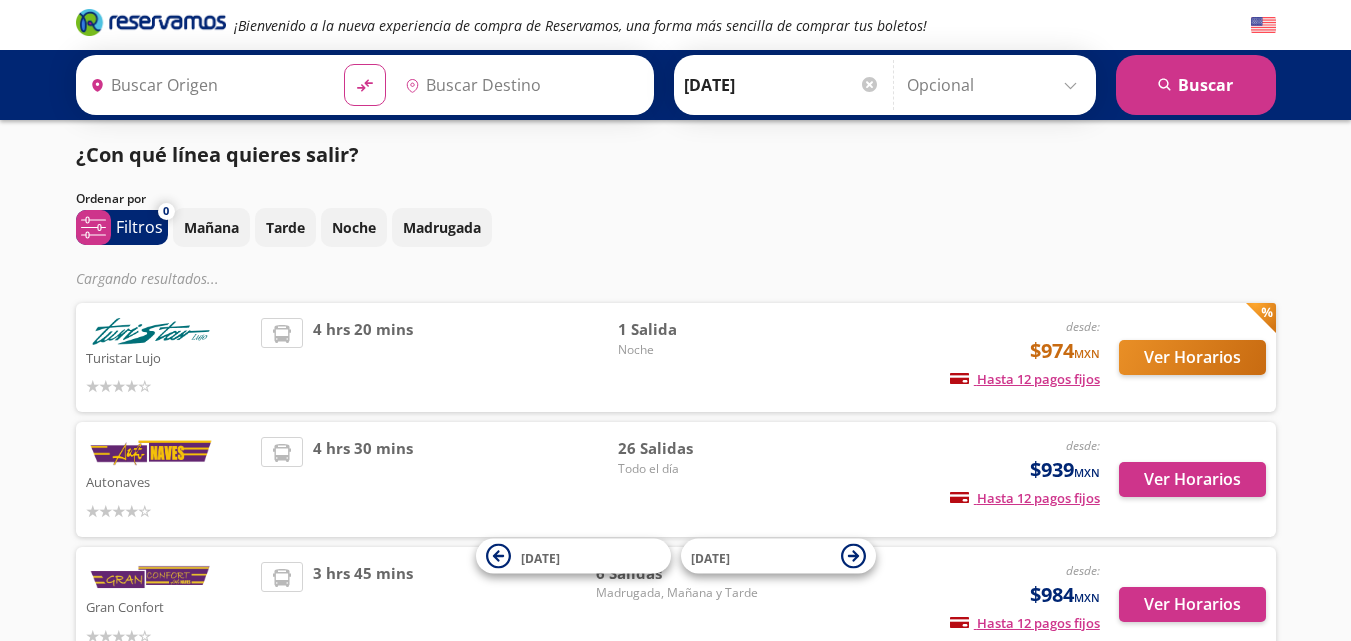 type on "Valles, San Luis Potosí" 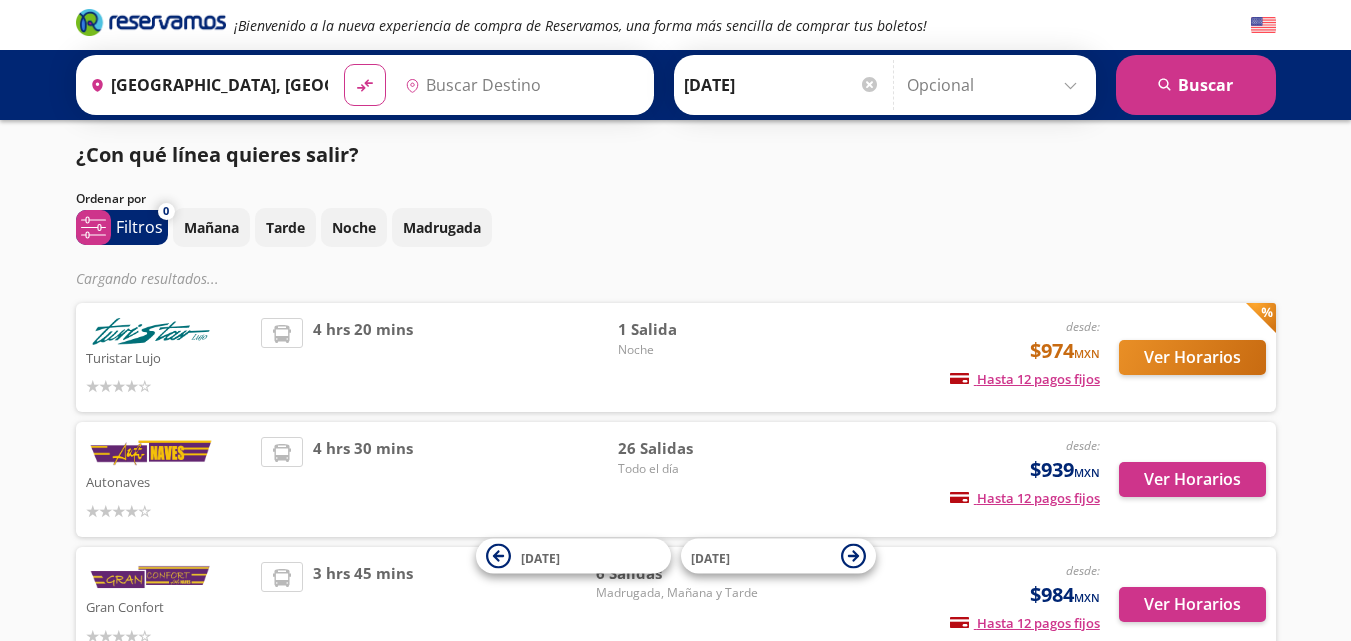 type on "San Luis Potosí, San Luis Potosí" 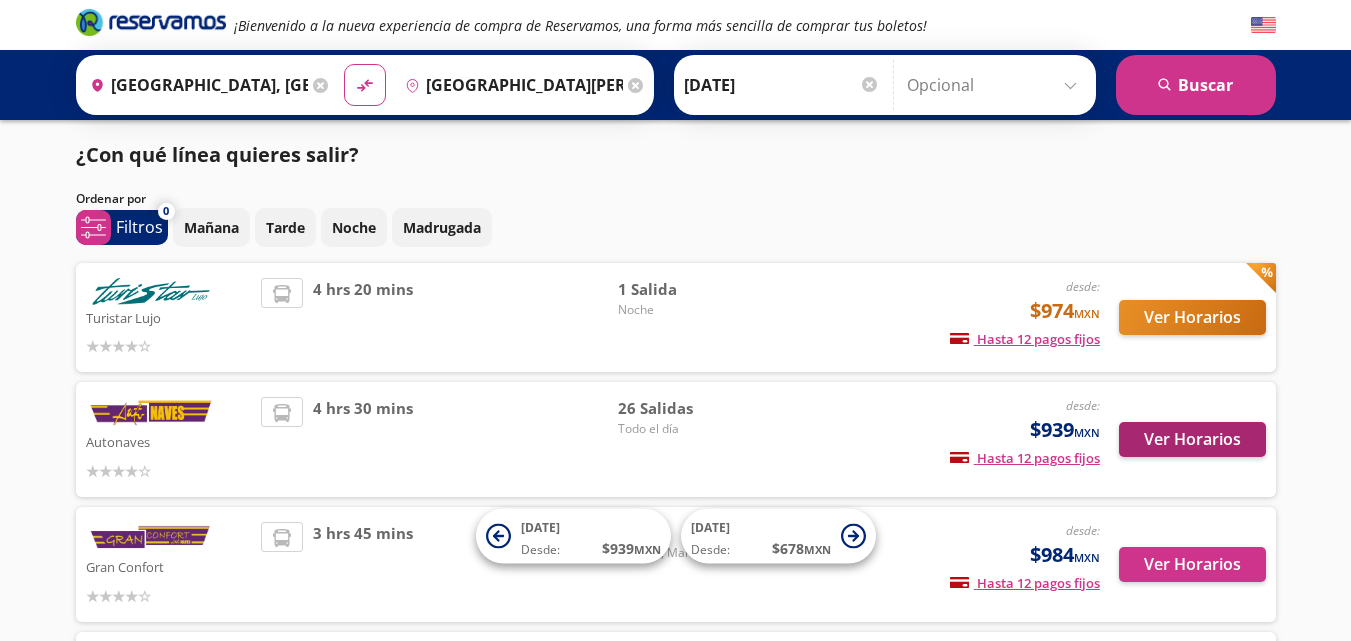 scroll, scrollTop: 100, scrollLeft: 0, axis: vertical 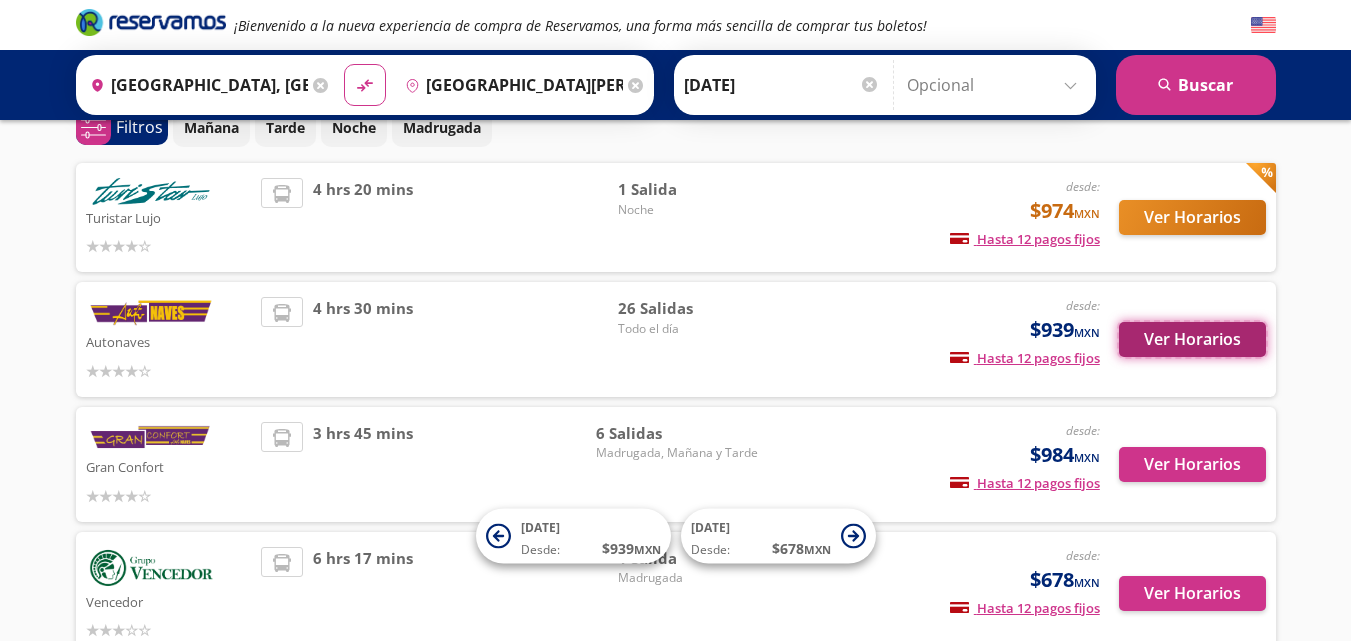 click on "Ver Horarios" at bounding box center (1192, 339) 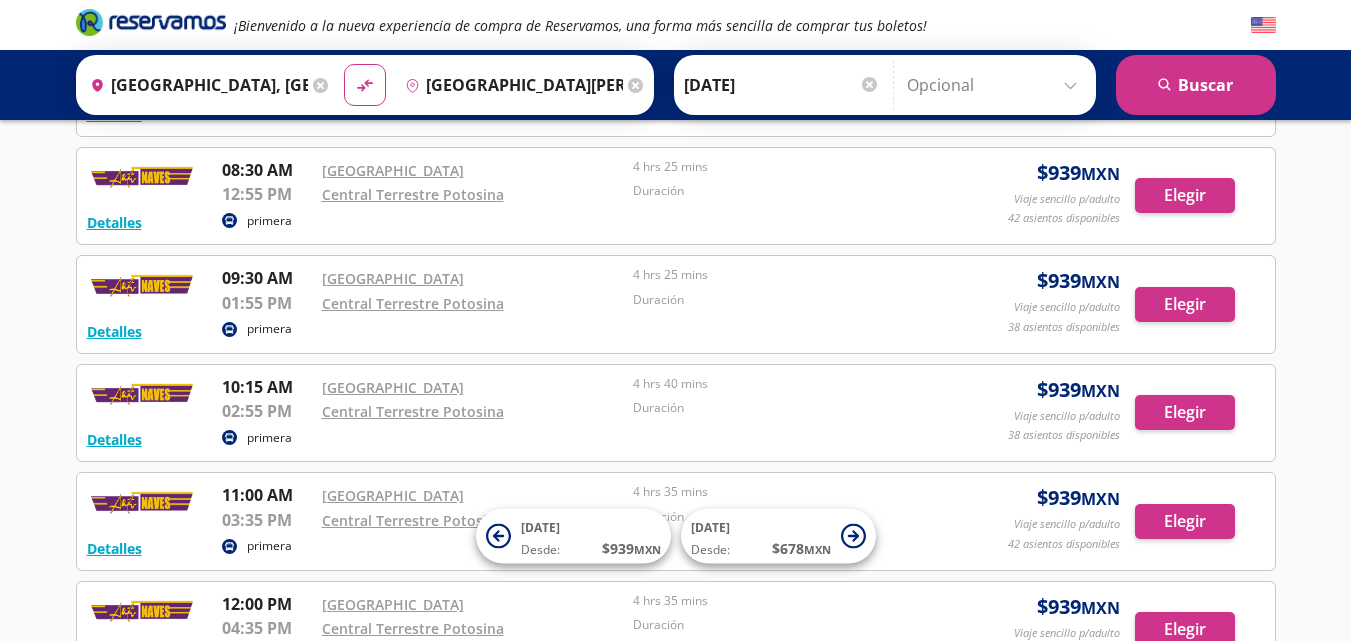scroll, scrollTop: 1100, scrollLeft: 0, axis: vertical 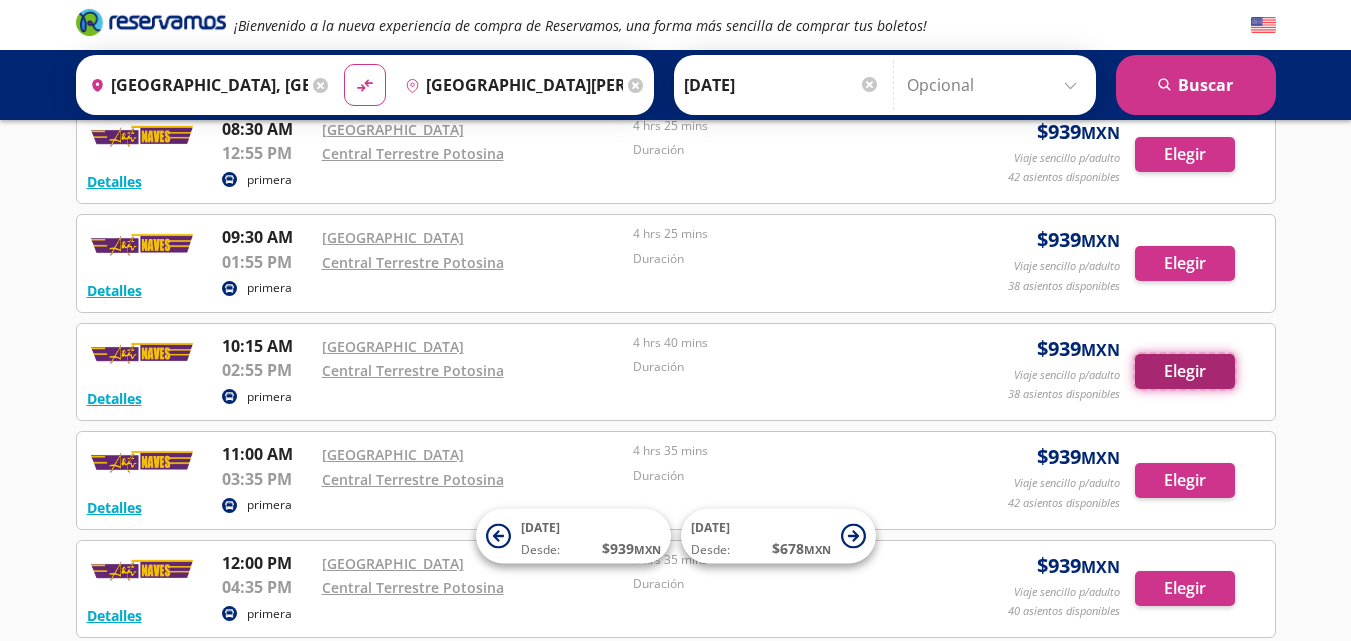 click on "Elegir" at bounding box center (1185, 371) 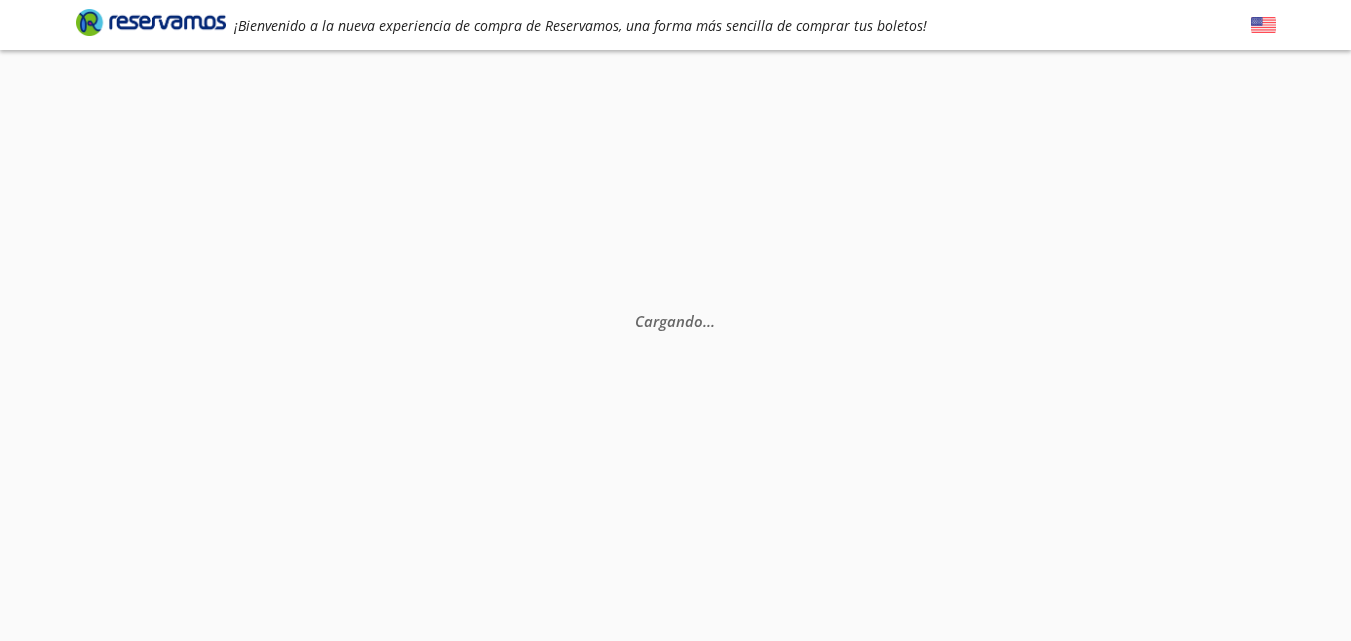 scroll, scrollTop: 0, scrollLeft: 0, axis: both 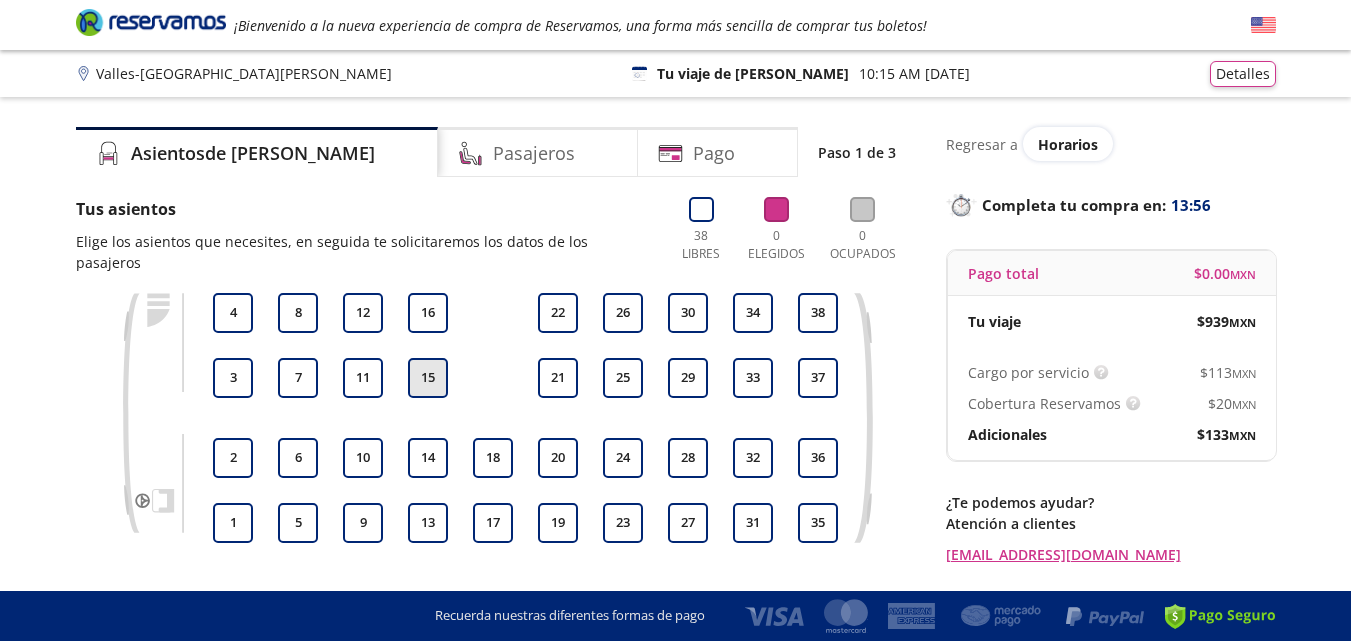 click on "15" at bounding box center [428, 378] 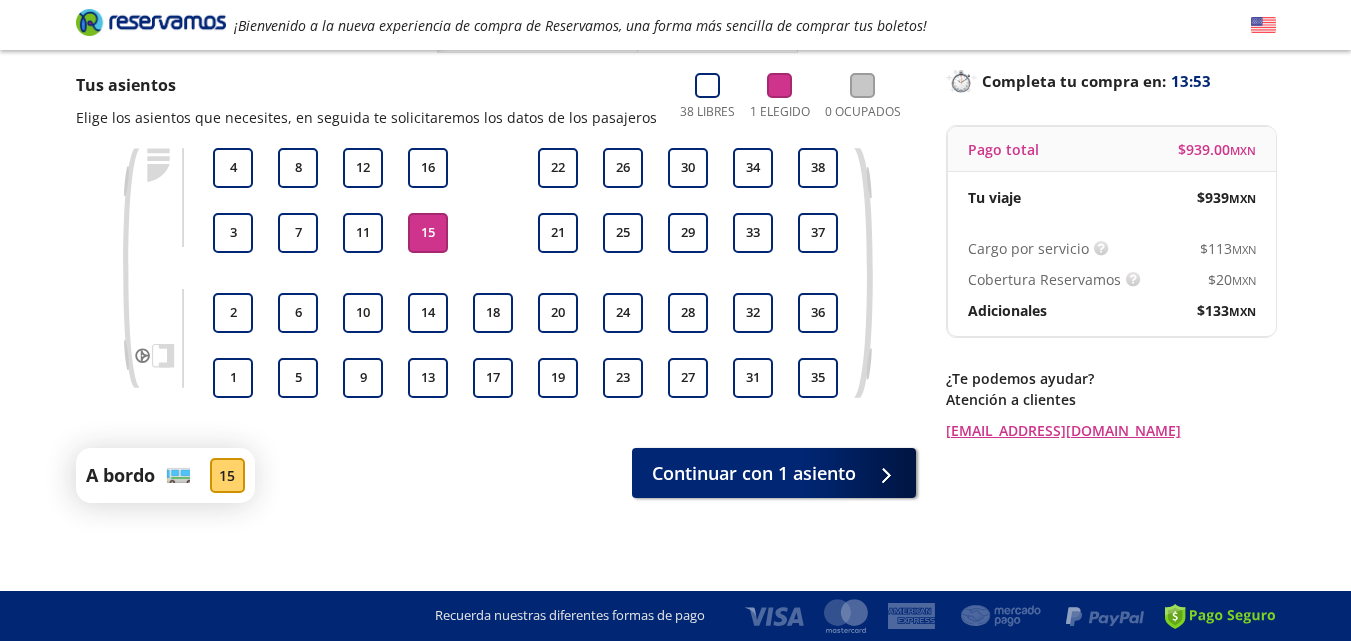scroll, scrollTop: 126, scrollLeft: 0, axis: vertical 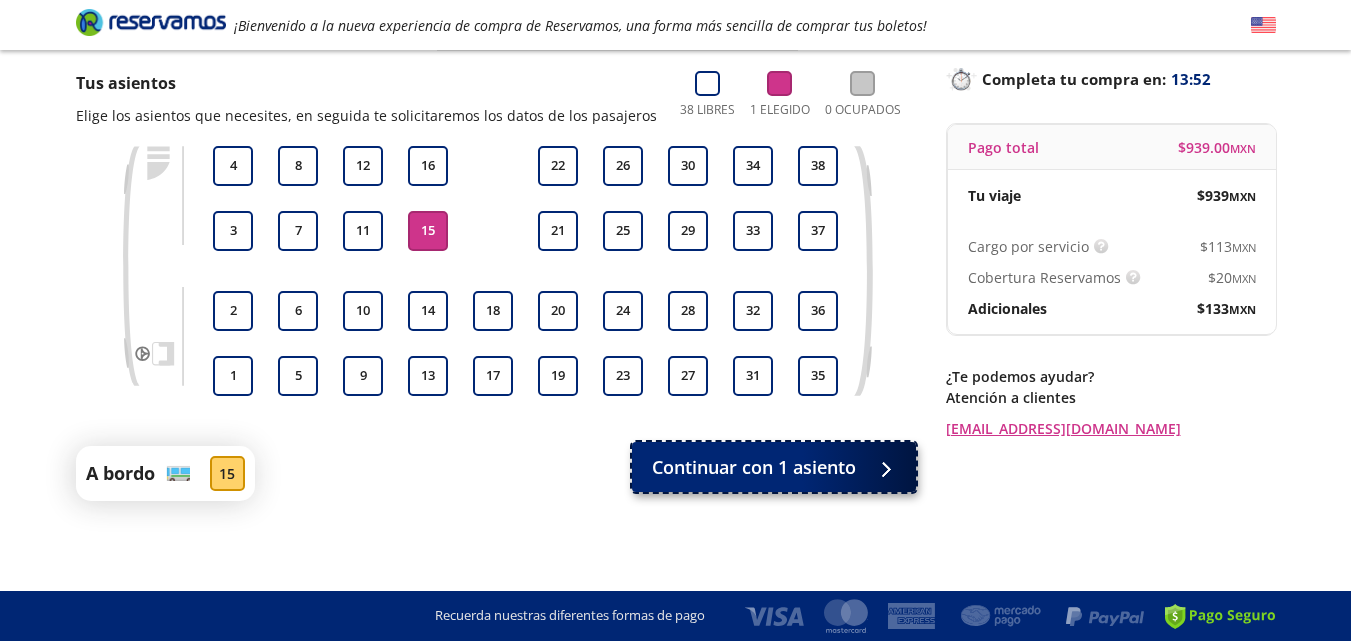 click on "Continuar con 1 asiento" at bounding box center (754, 467) 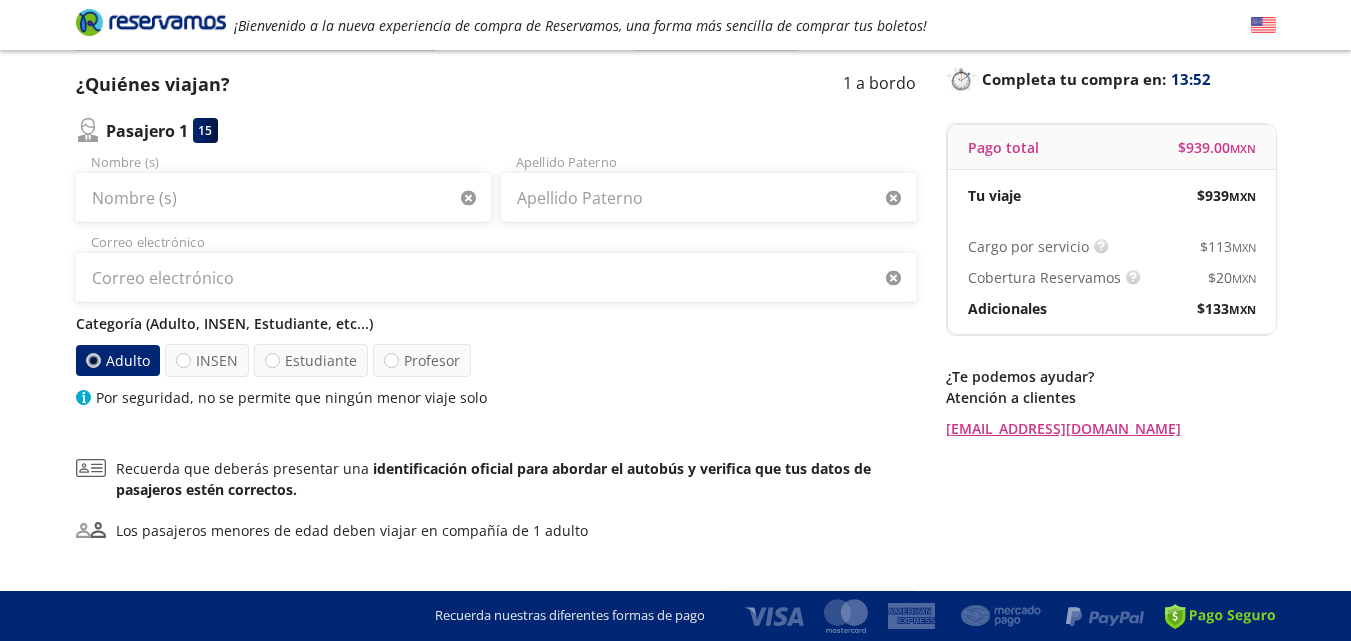 scroll, scrollTop: 0, scrollLeft: 0, axis: both 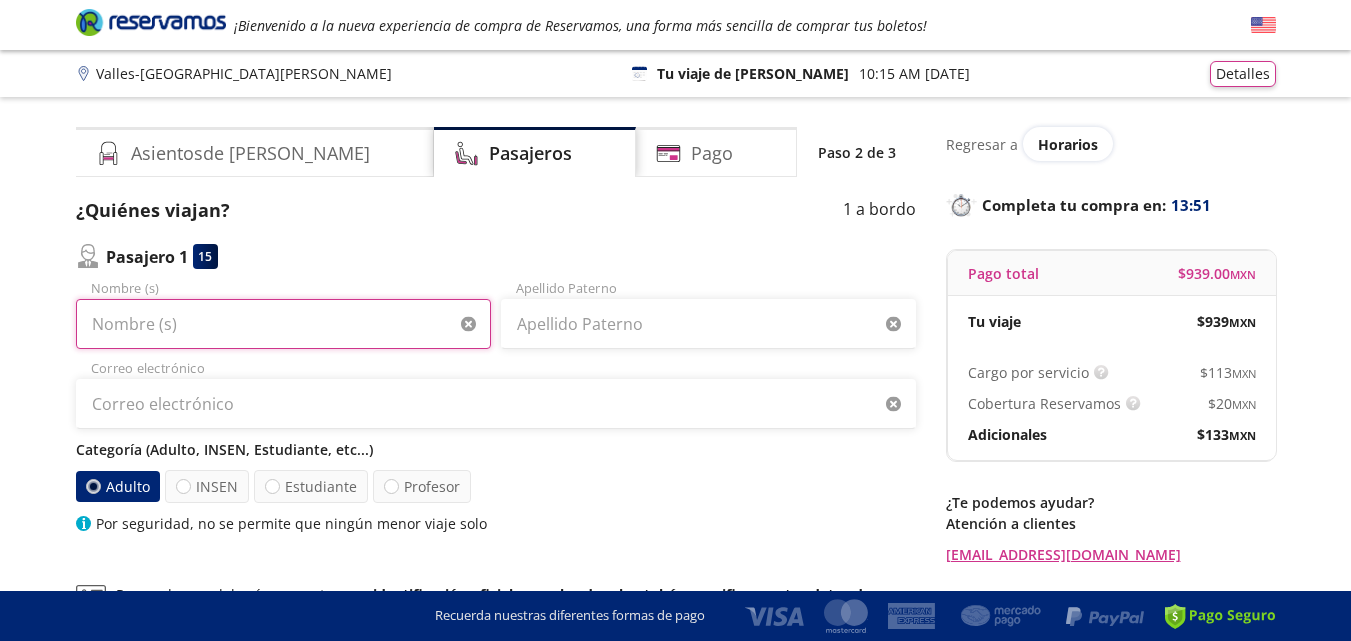 click on "Nombre (s)" at bounding box center [283, 324] 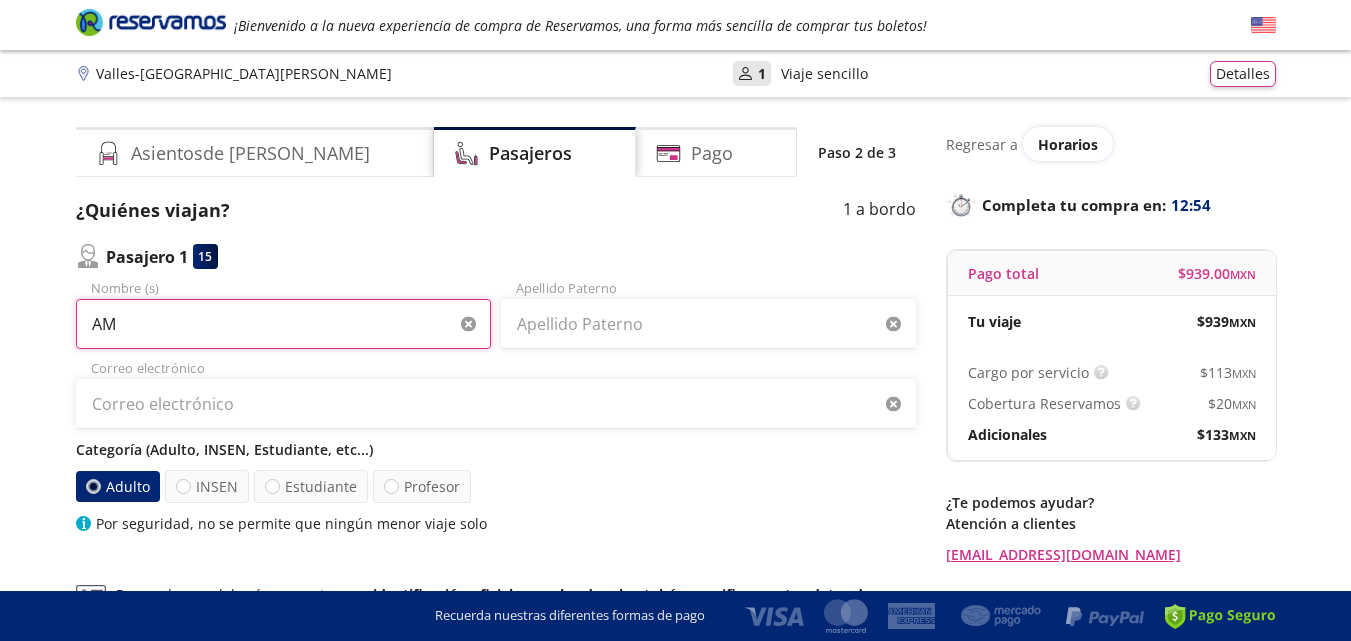type on "A" 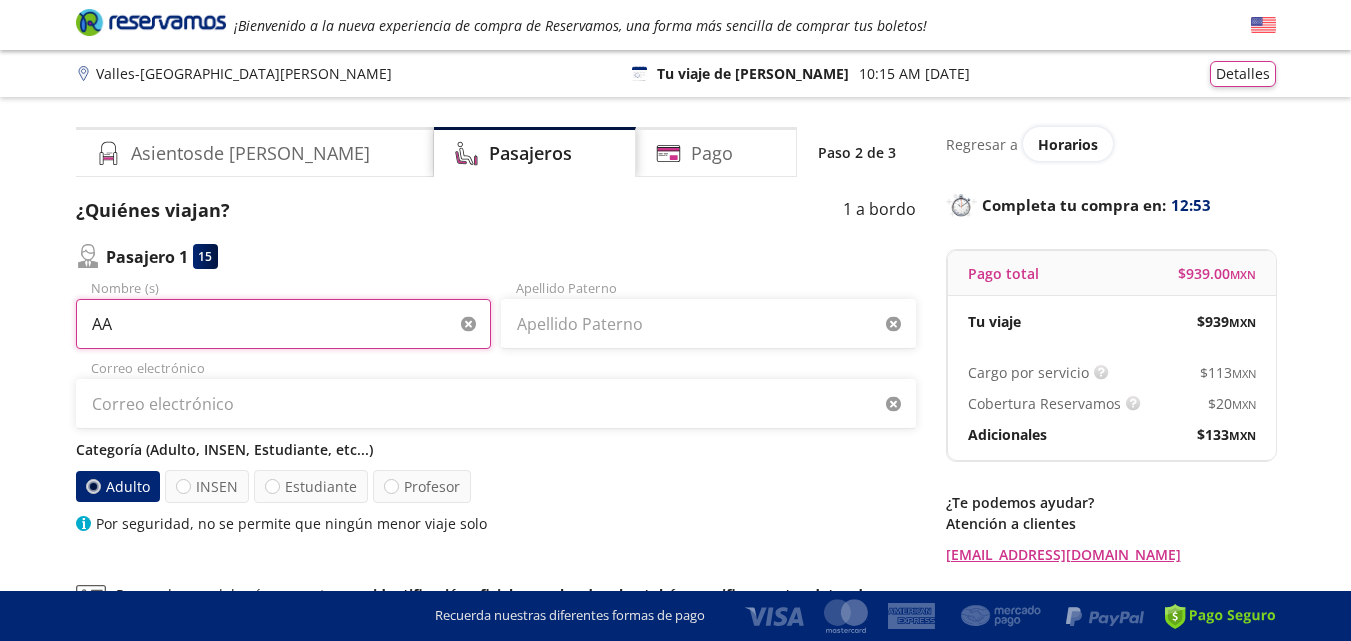 type on "A" 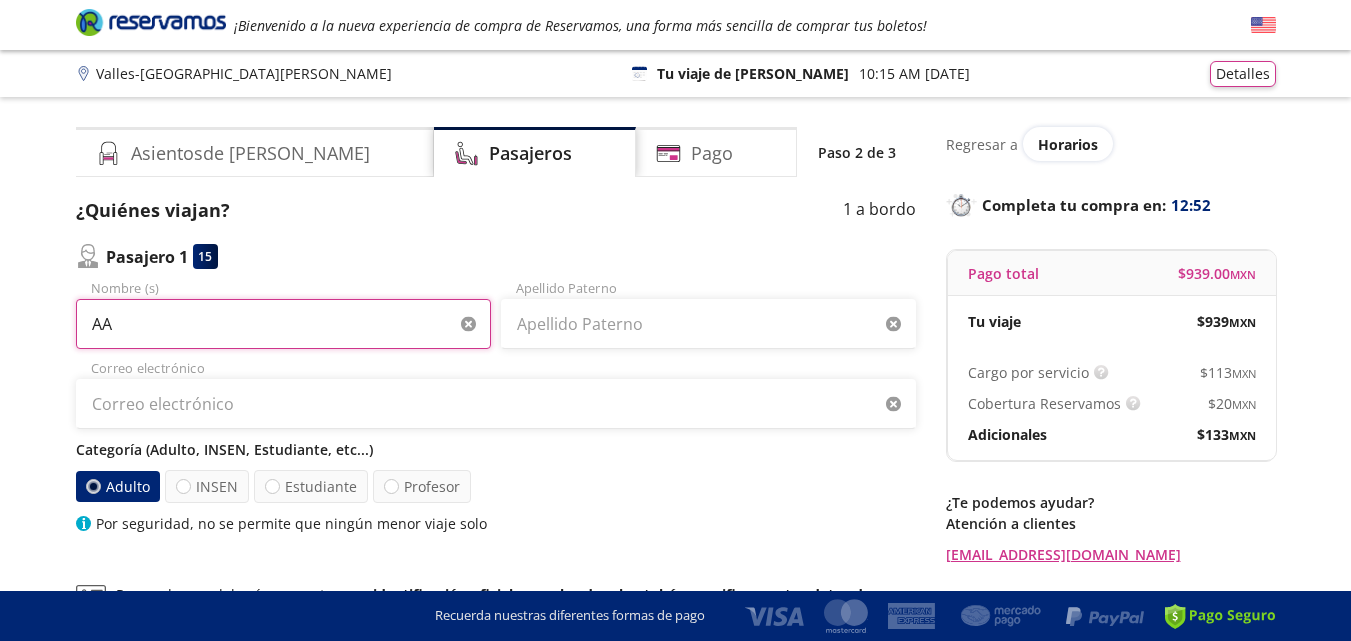 type on "A" 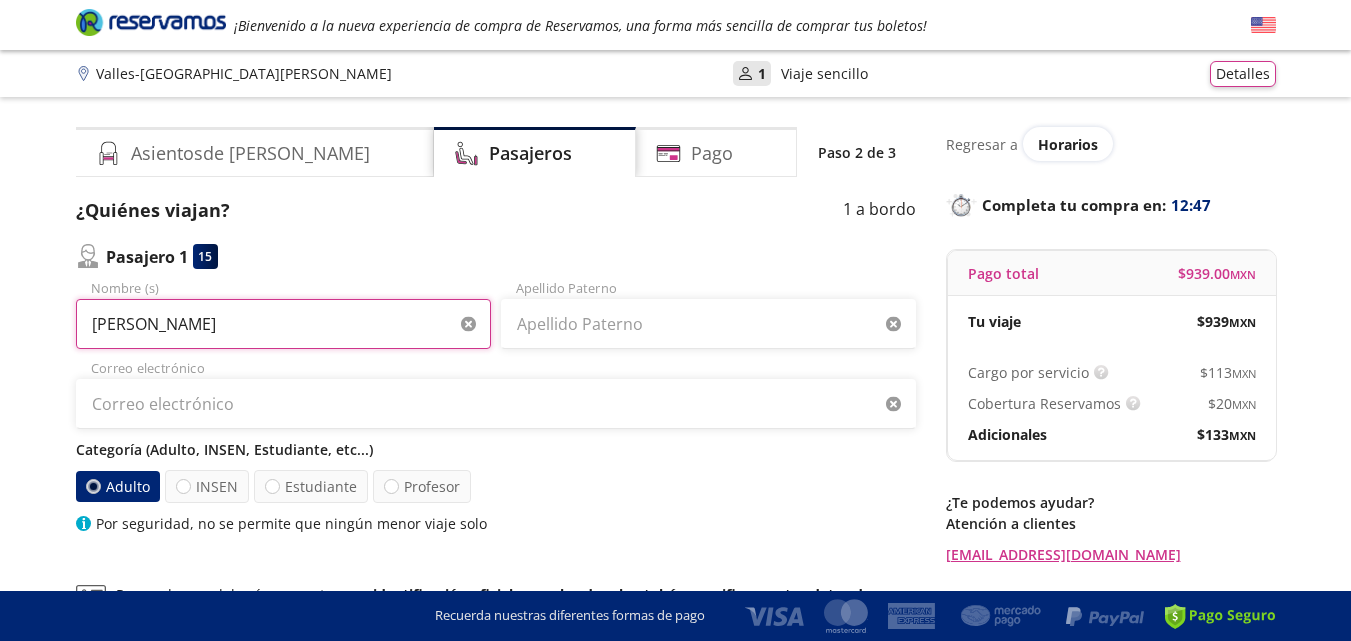 type on "AMALIA" 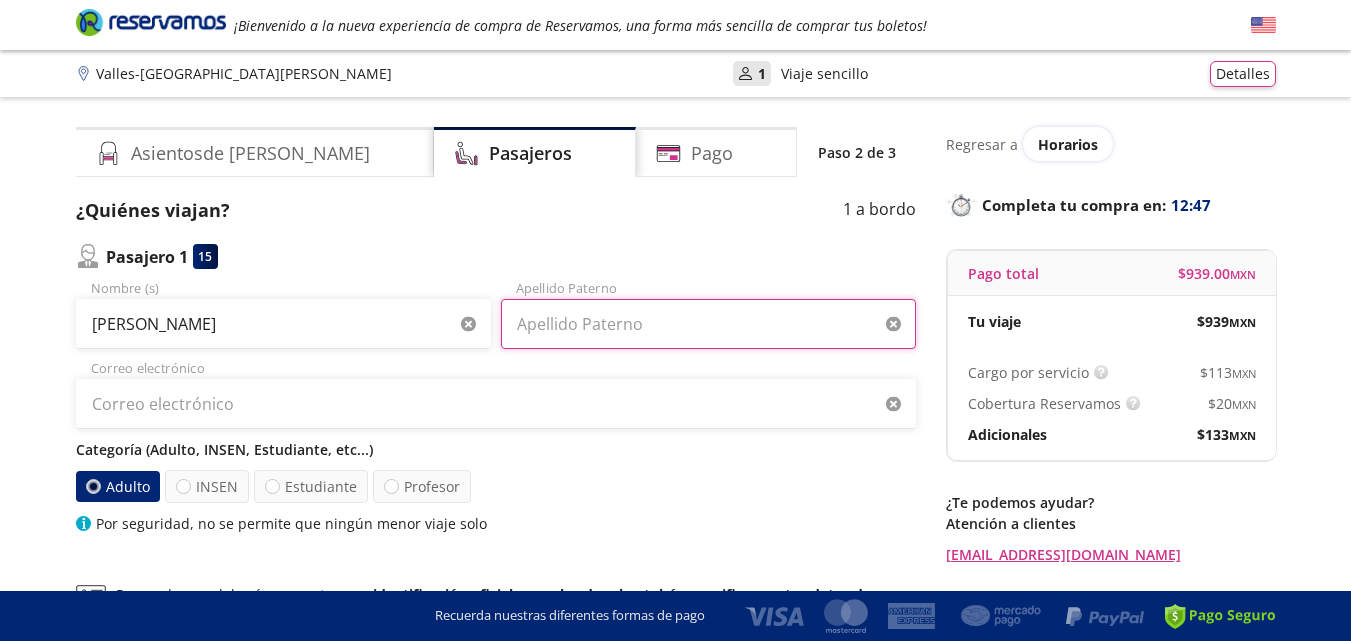 click on "Apellido Paterno" at bounding box center [708, 324] 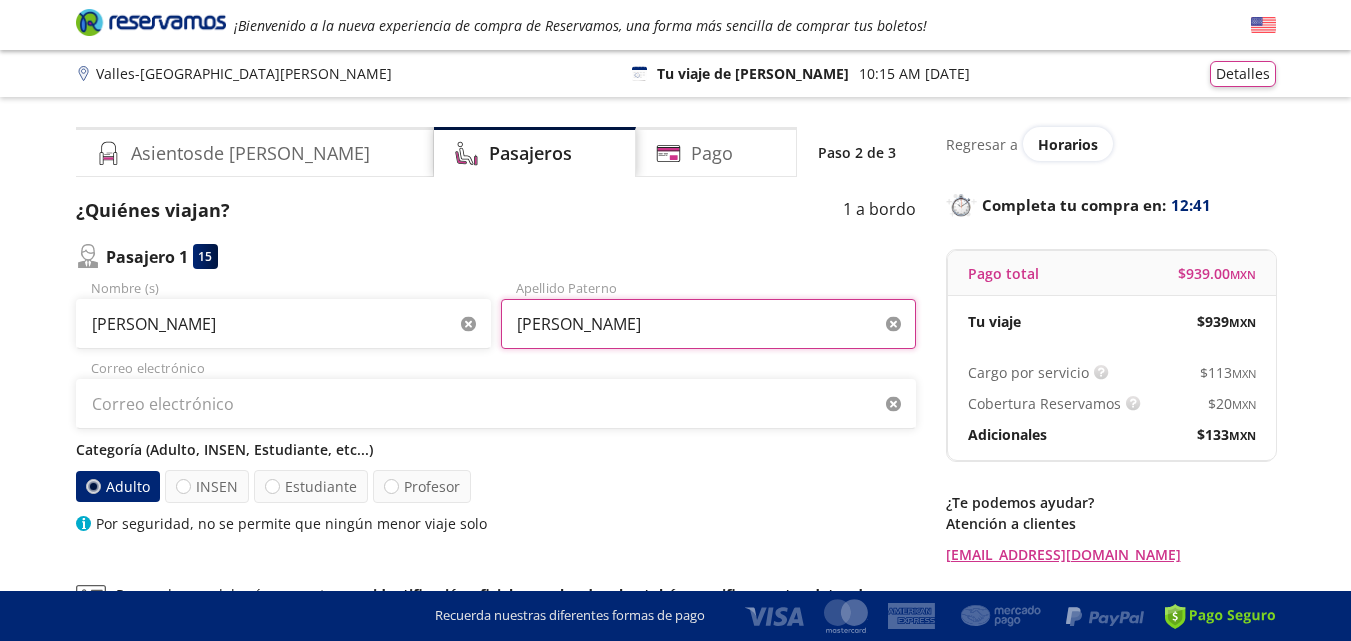 type on "AGUILAR PEREZ" 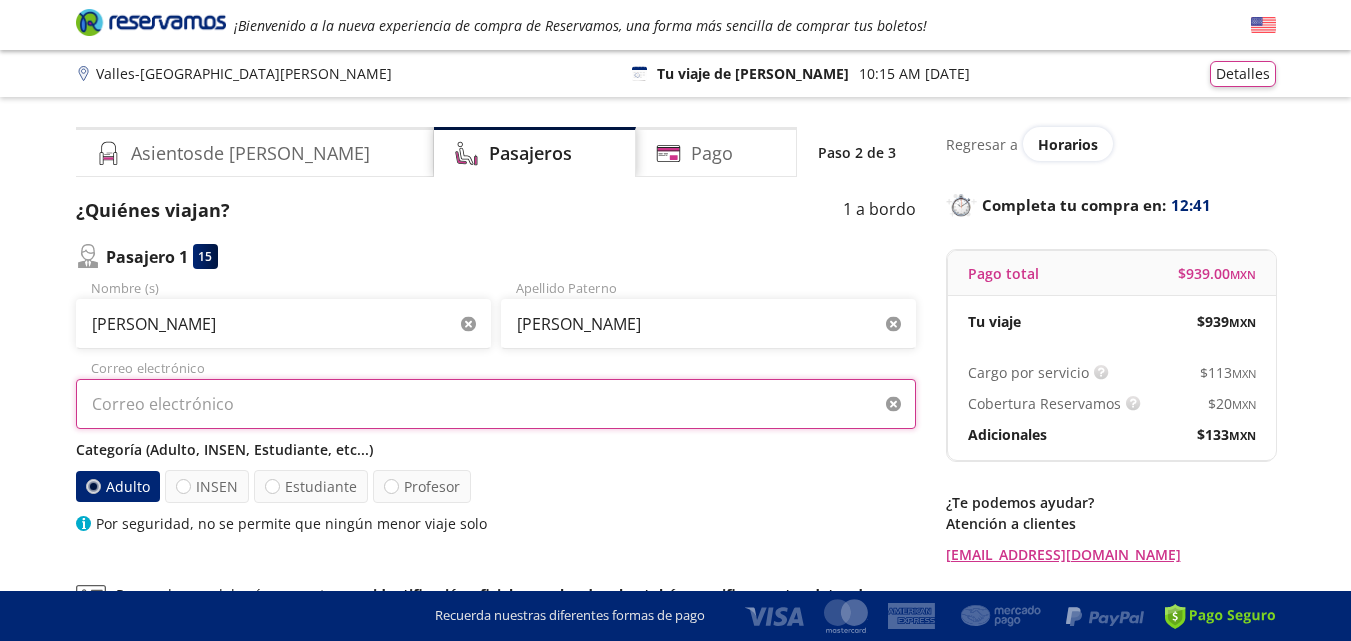 click on "Correo electrónico" at bounding box center [496, 404] 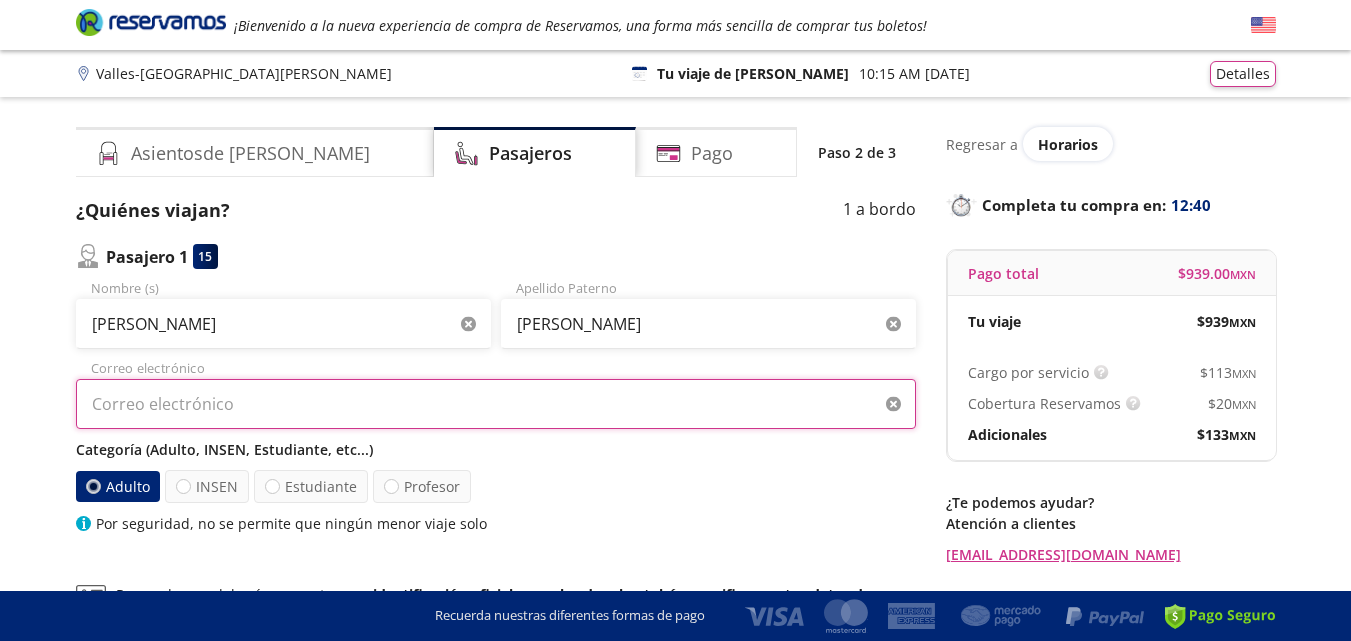 type on "ladancein@gmail.com" 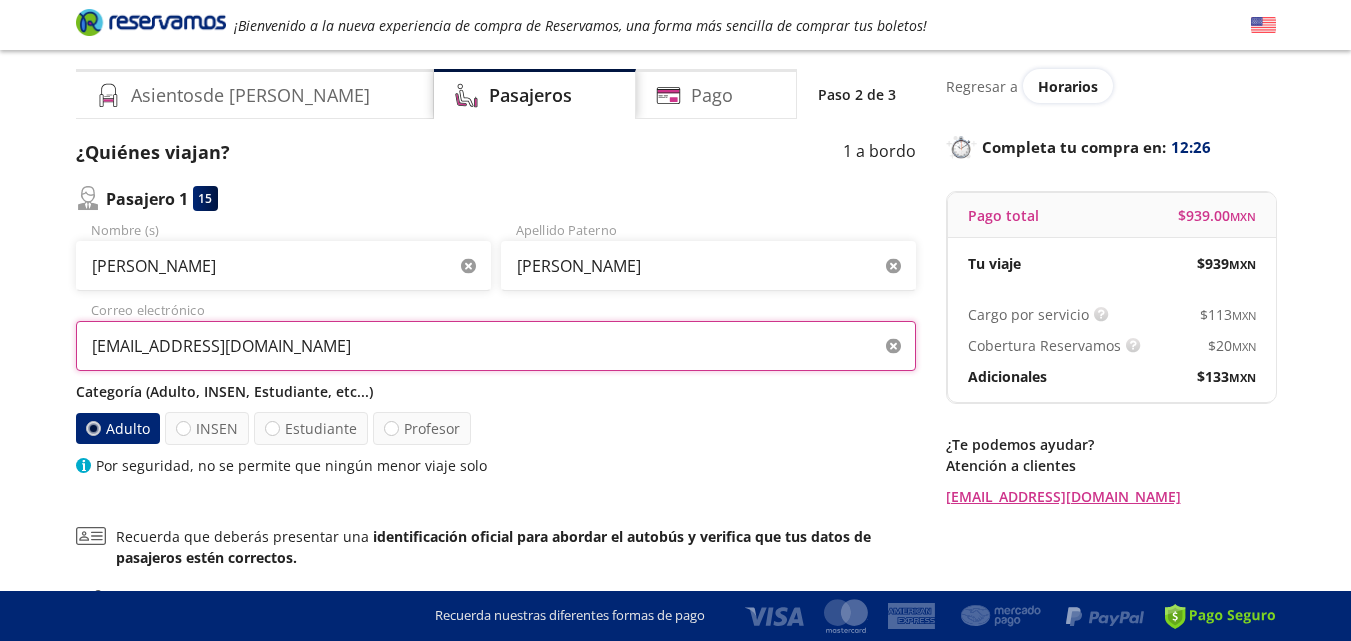 scroll, scrollTop: 100, scrollLeft: 0, axis: vertical 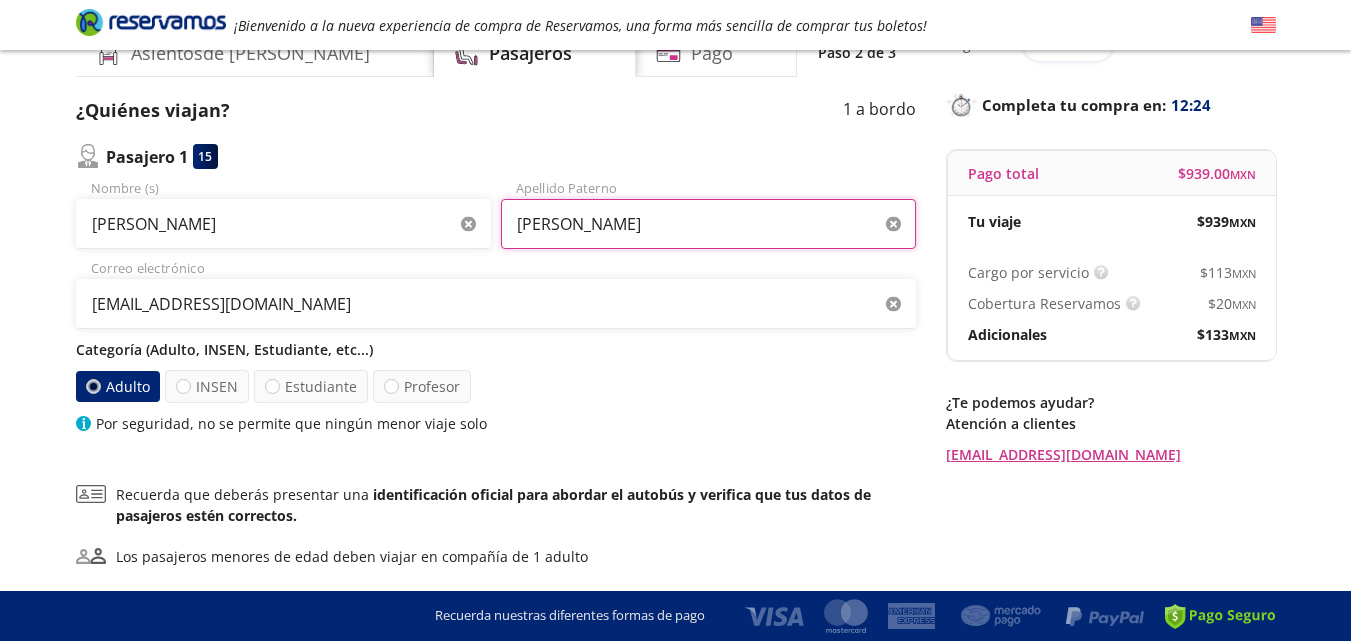 click on "AGUILAR PEREZ" at bounding box center (708, 224) 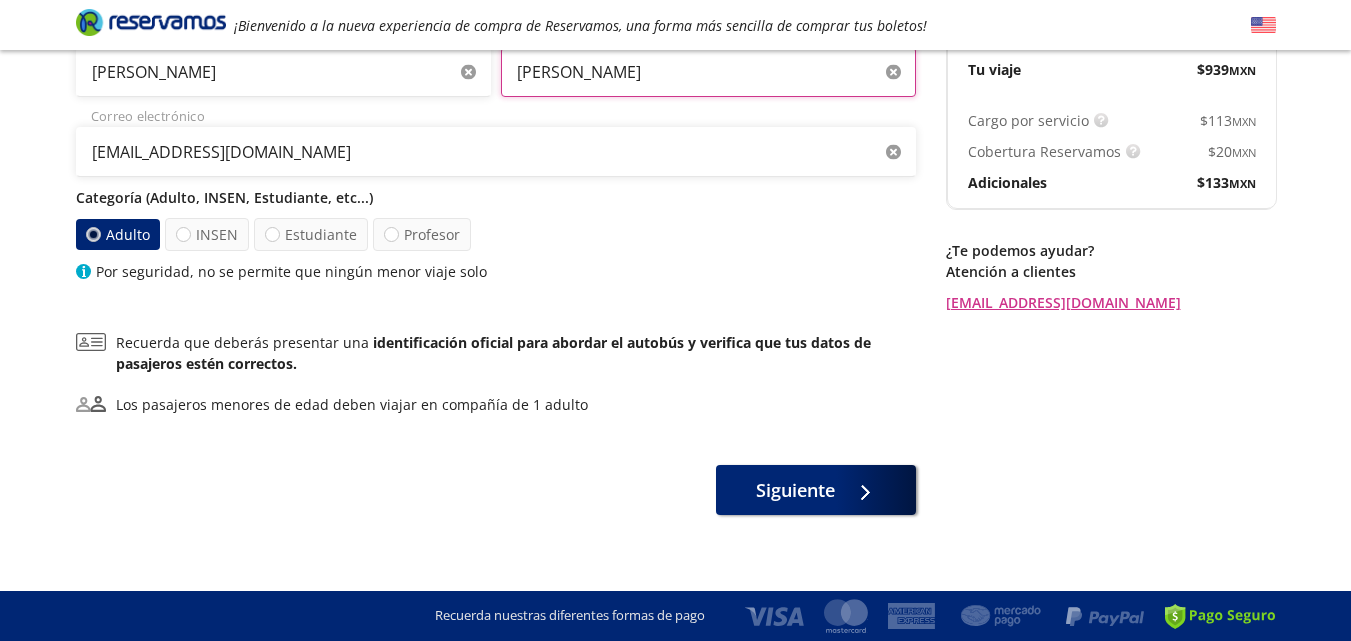 scroll, scrollTop: 266, scrollLeft: 0, axis: vertical 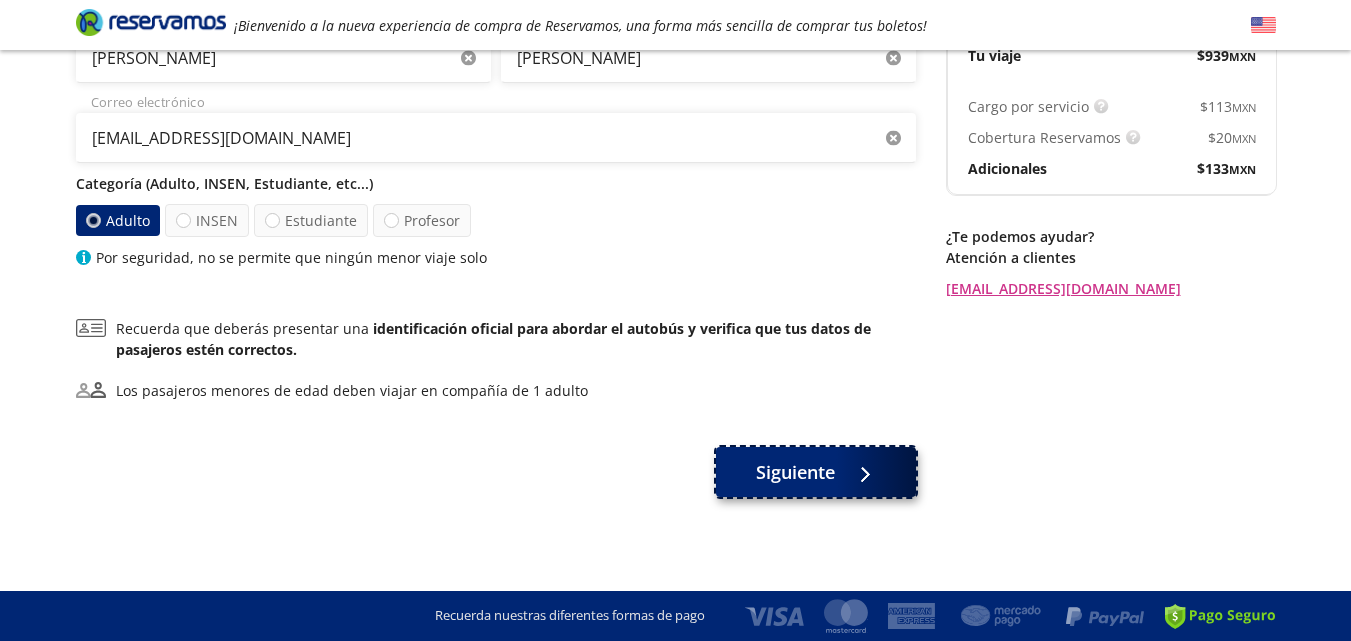 click on "Siguiente" at bounding box center [816, 472] 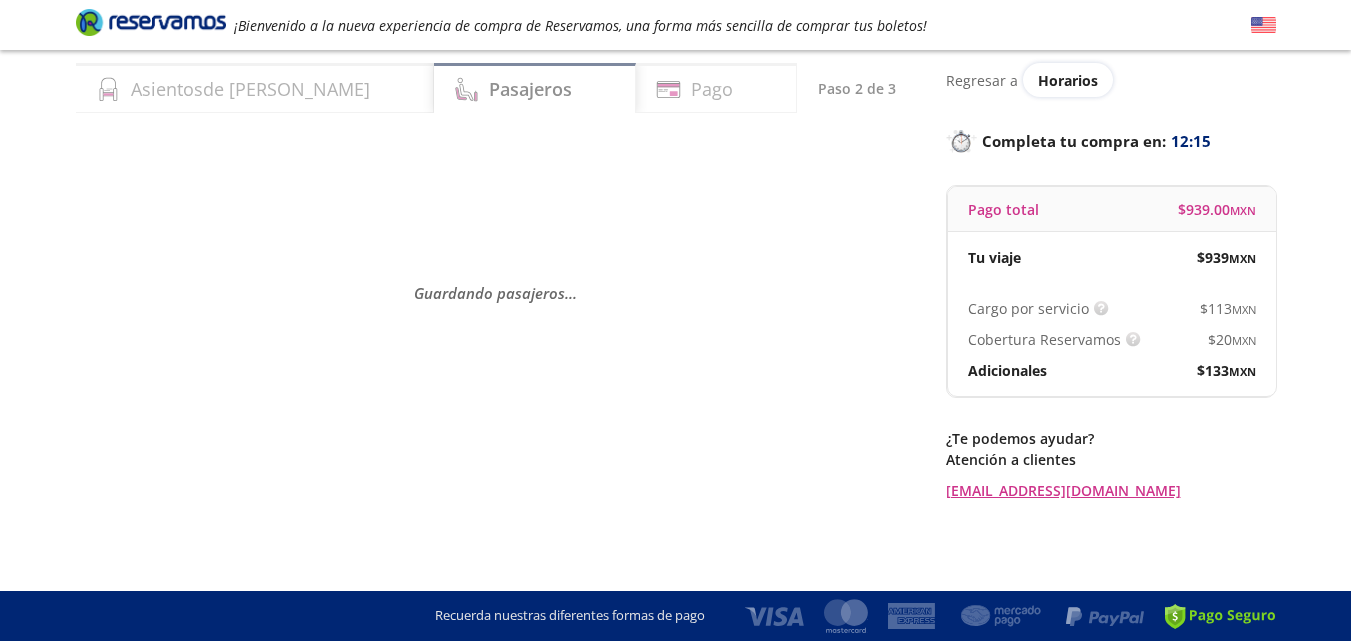 scroll, scrollTop: 0, scrollLeft: 0, axis: both 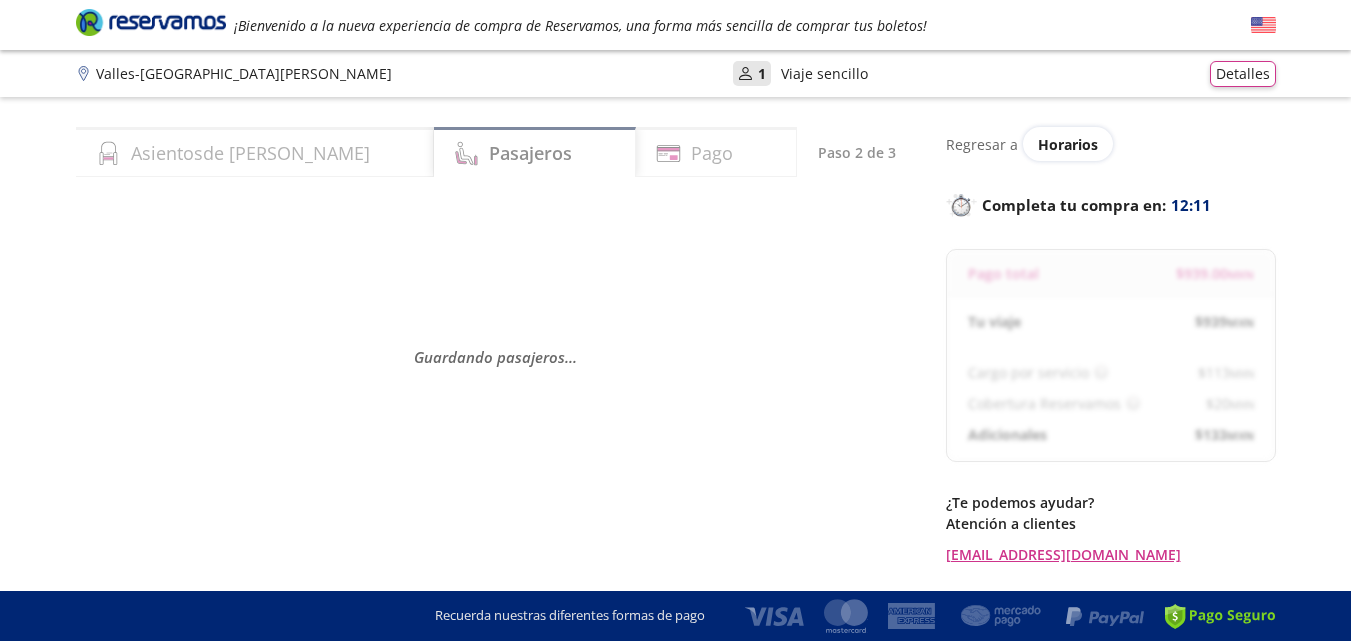 select on "MX" 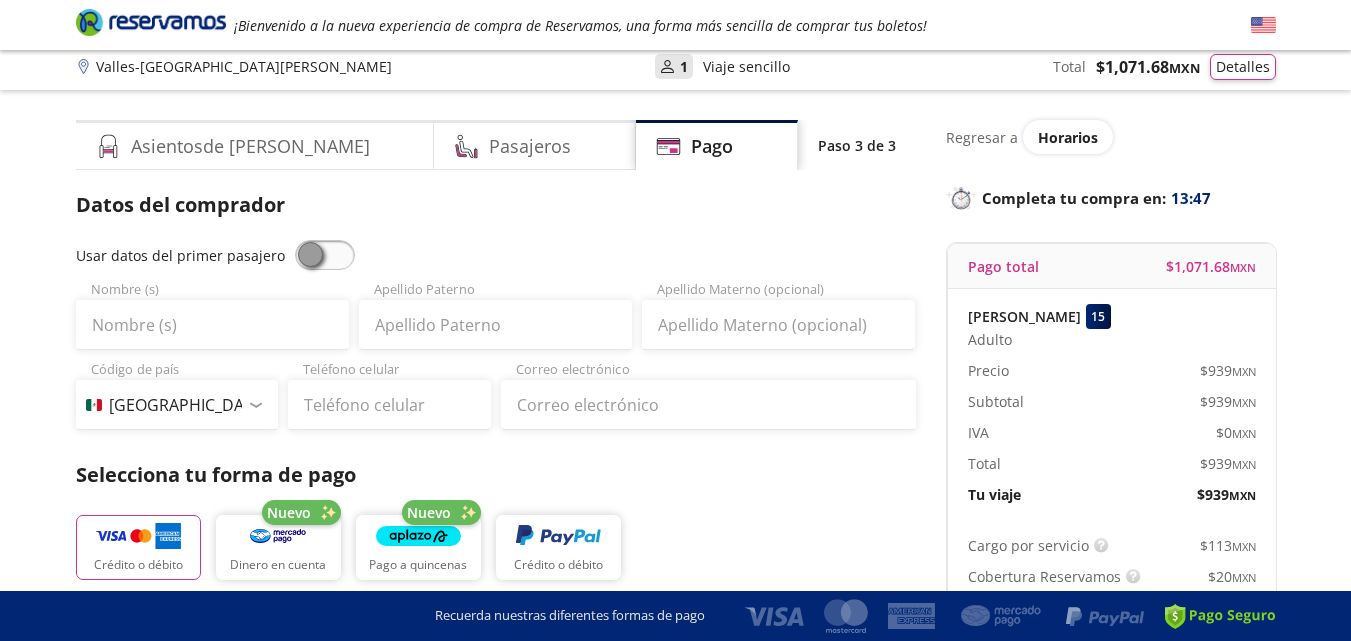 scroll, scrollTop: 0, scrollLeft: 0, axis: both 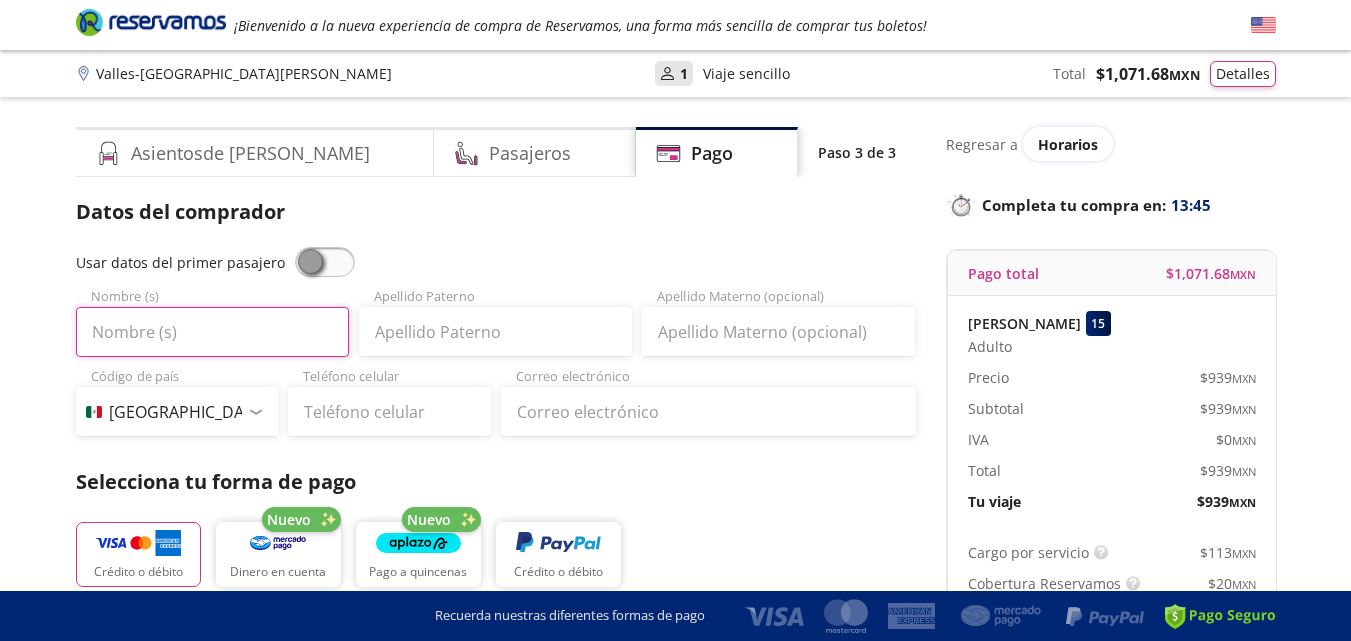 click on "Nombre (s)" at bounding box center (212, 332) 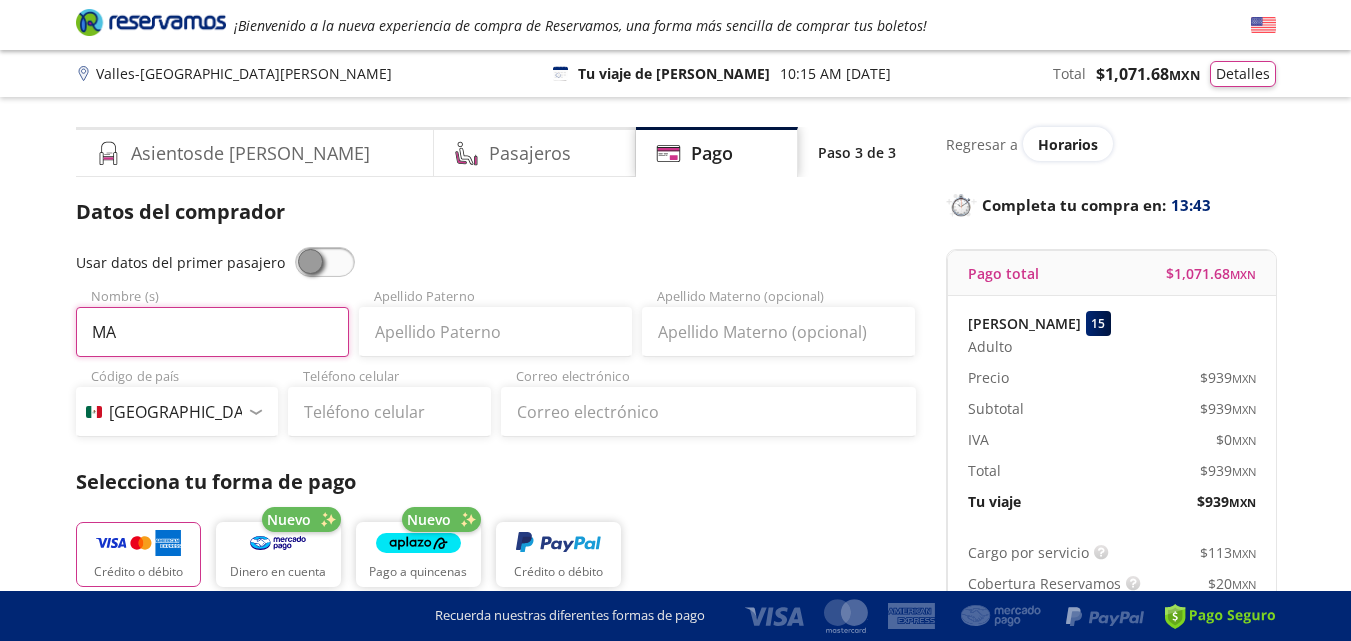 type on "M" 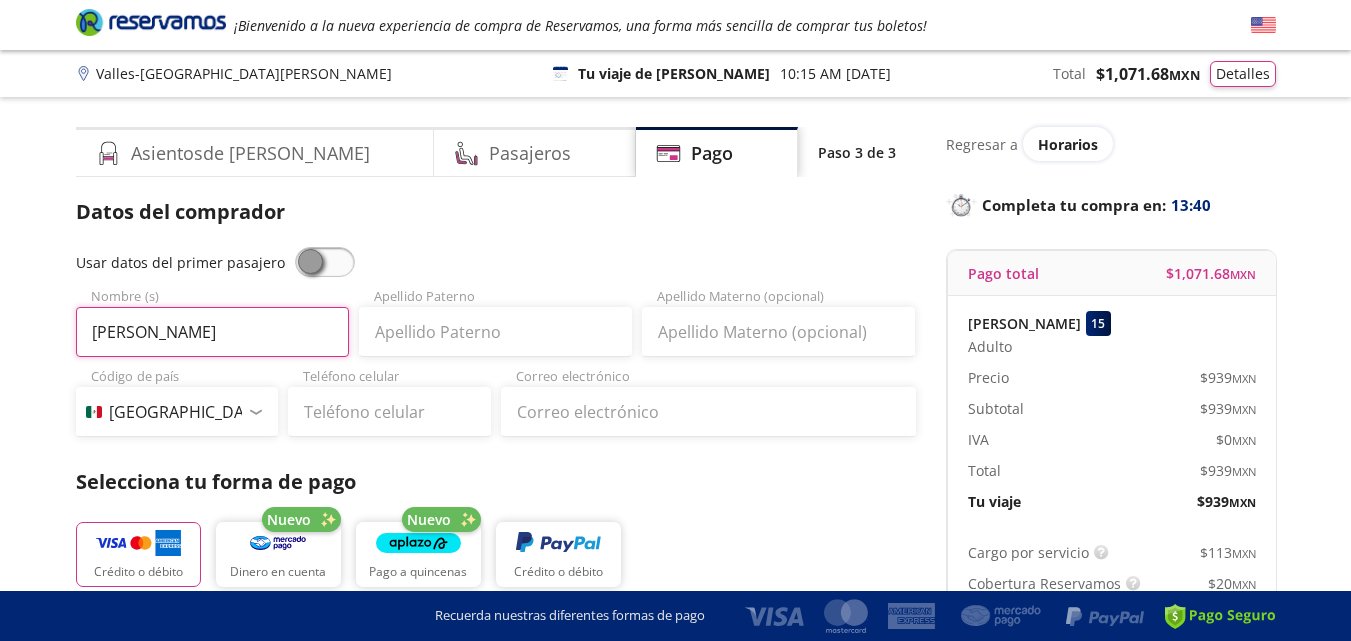 type on "AMALIA" 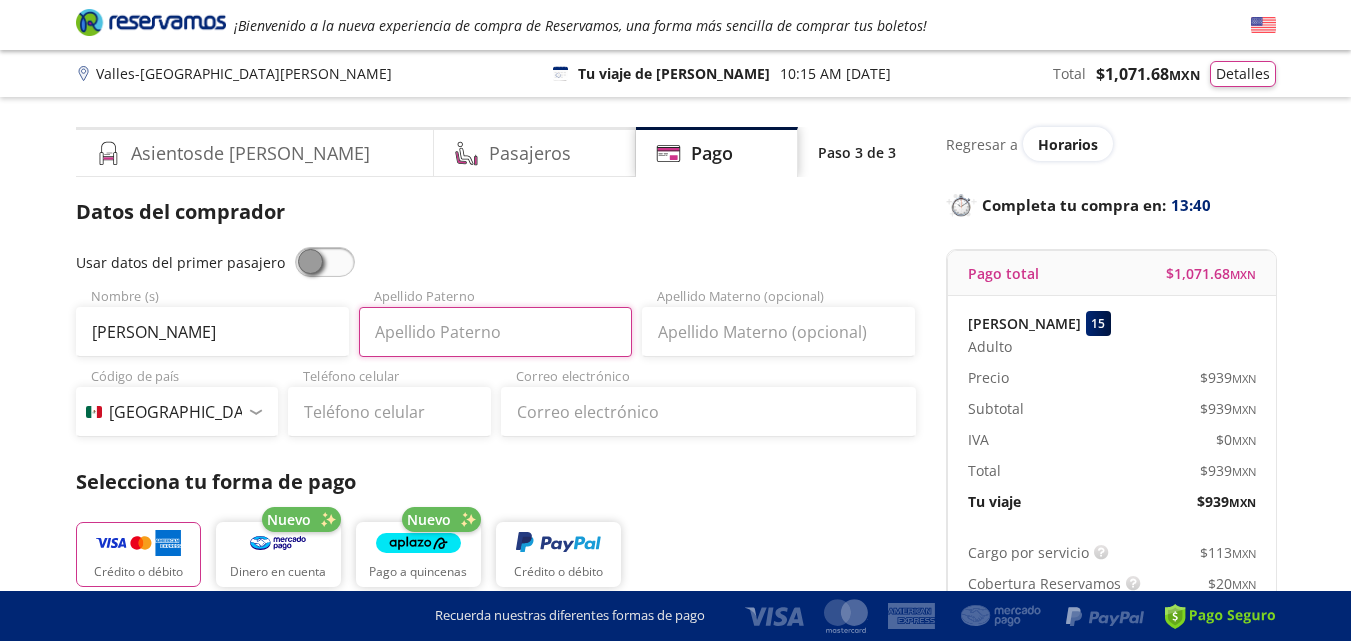 click on "Apellido Paterno" at bounding box center (495, 332) 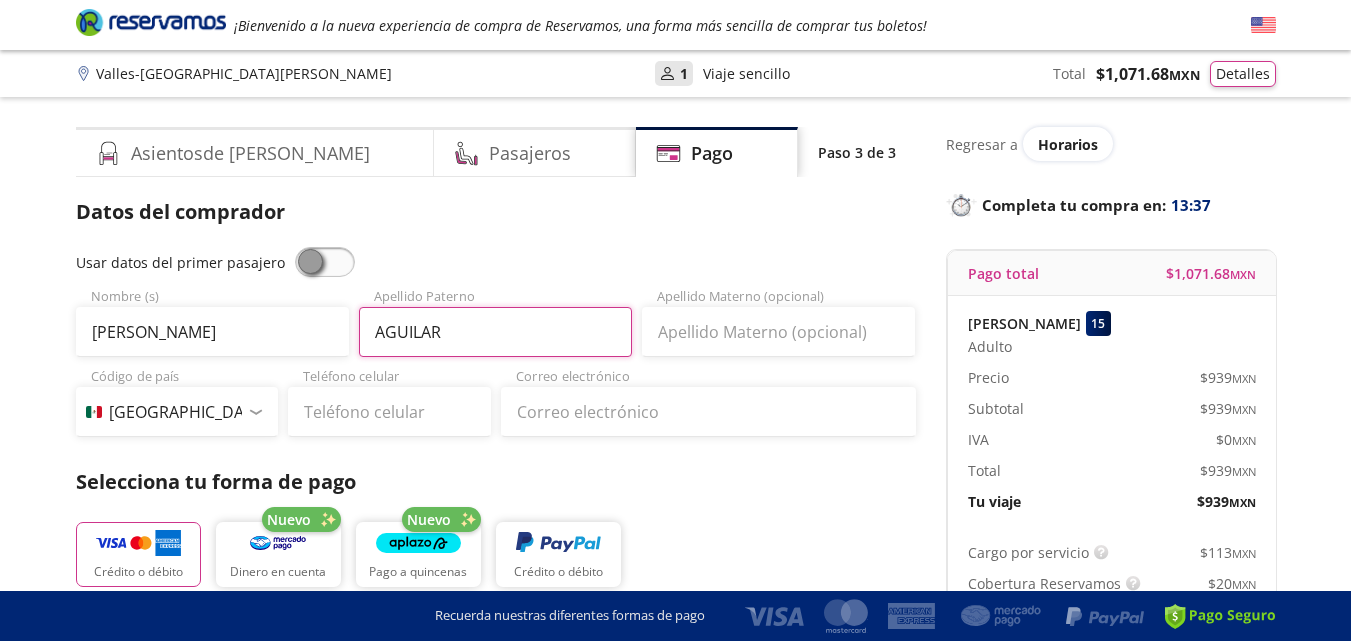 type on "AGUILAR" 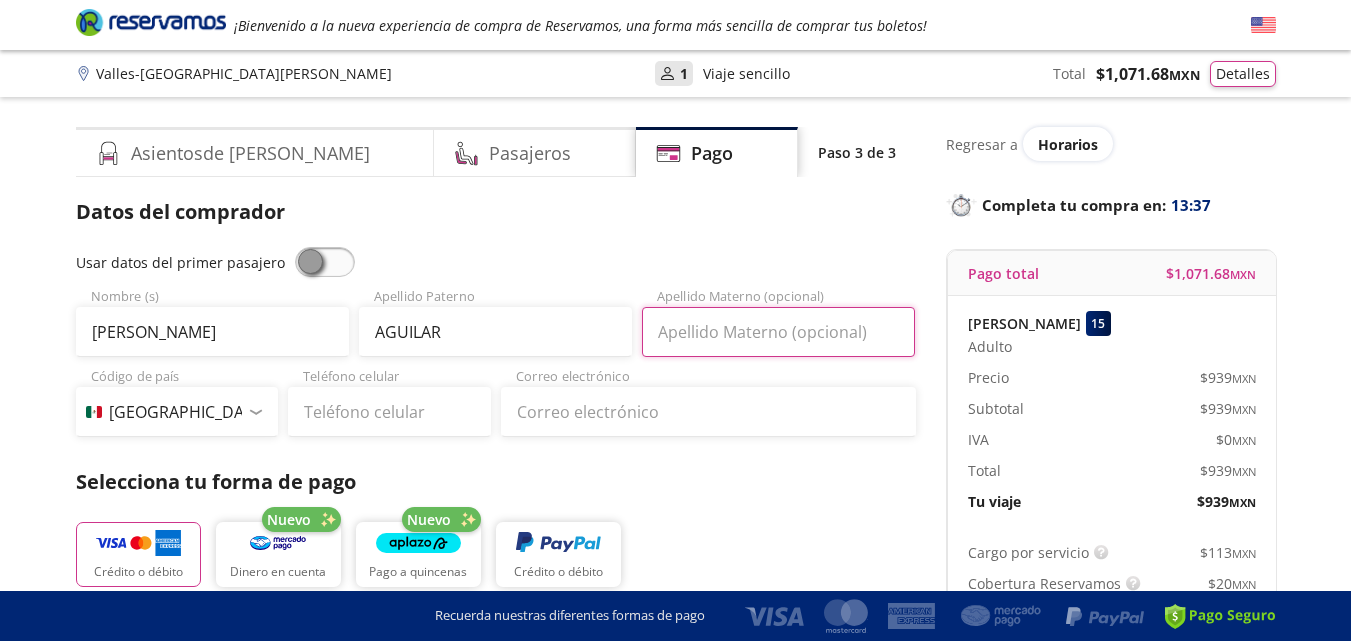 click on "Apellido Materno (opcional)" at bounding box center (778, 332) 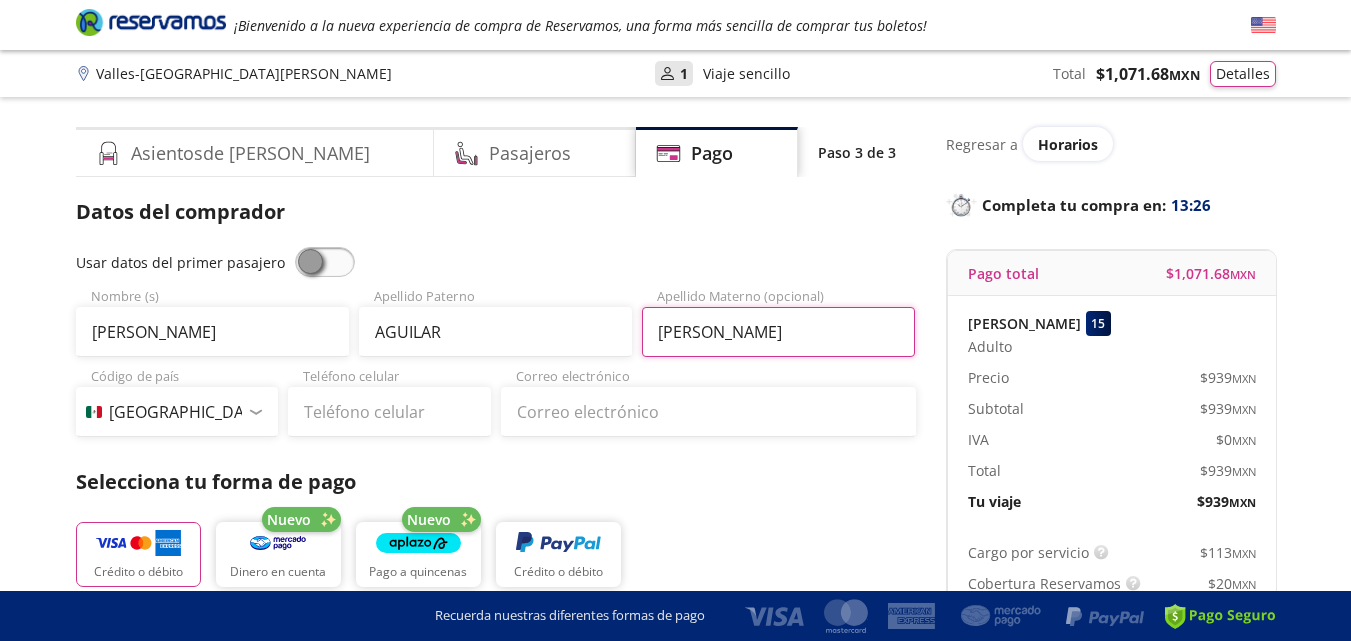 type on "PEREZ" 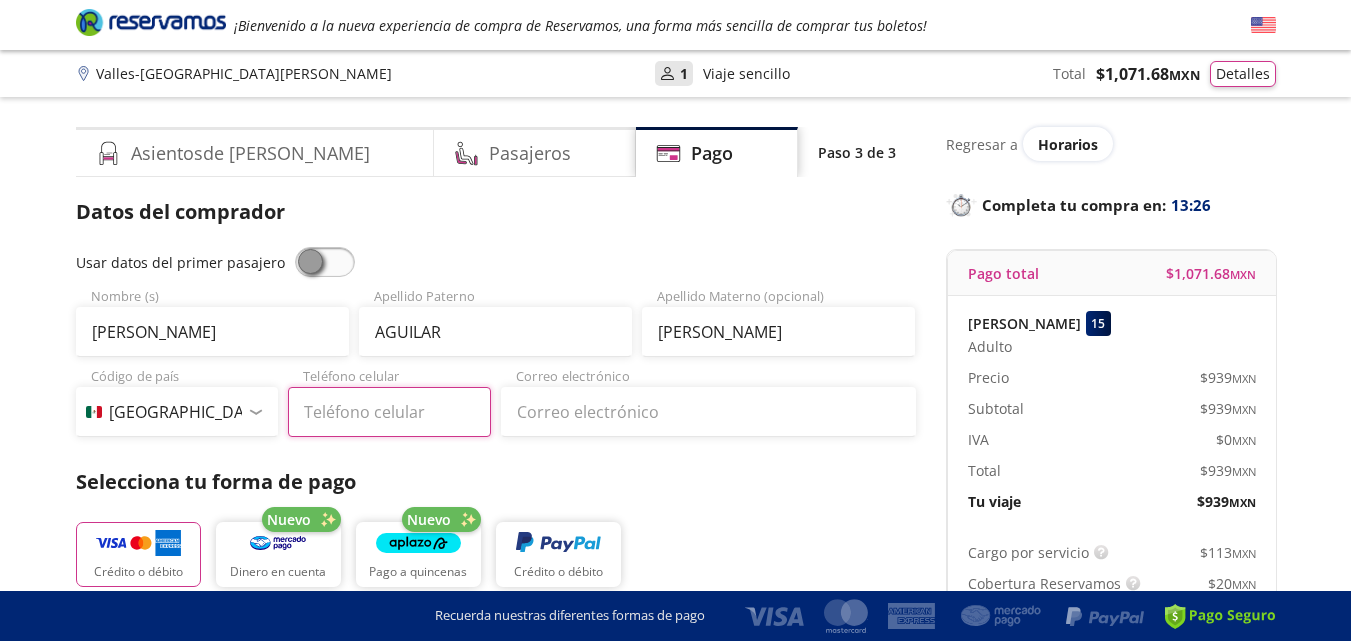click on "Teléfono celular" at bounding box center [389, 412] 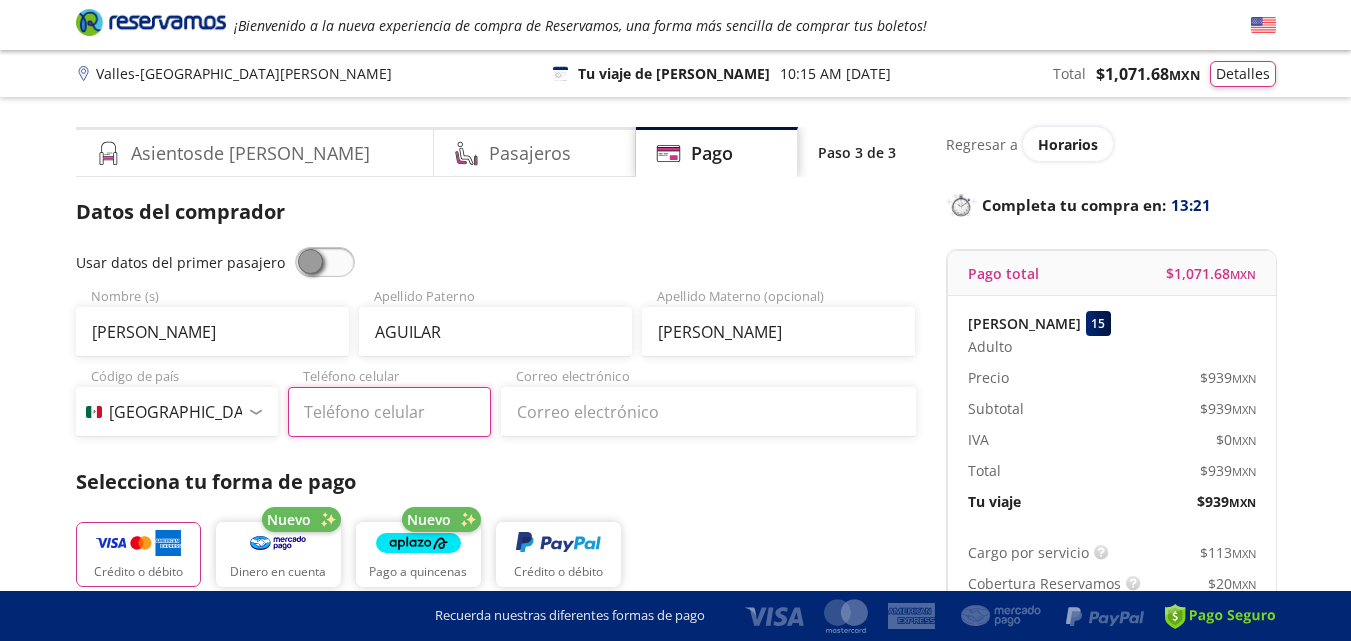 type on "444 508 2233" 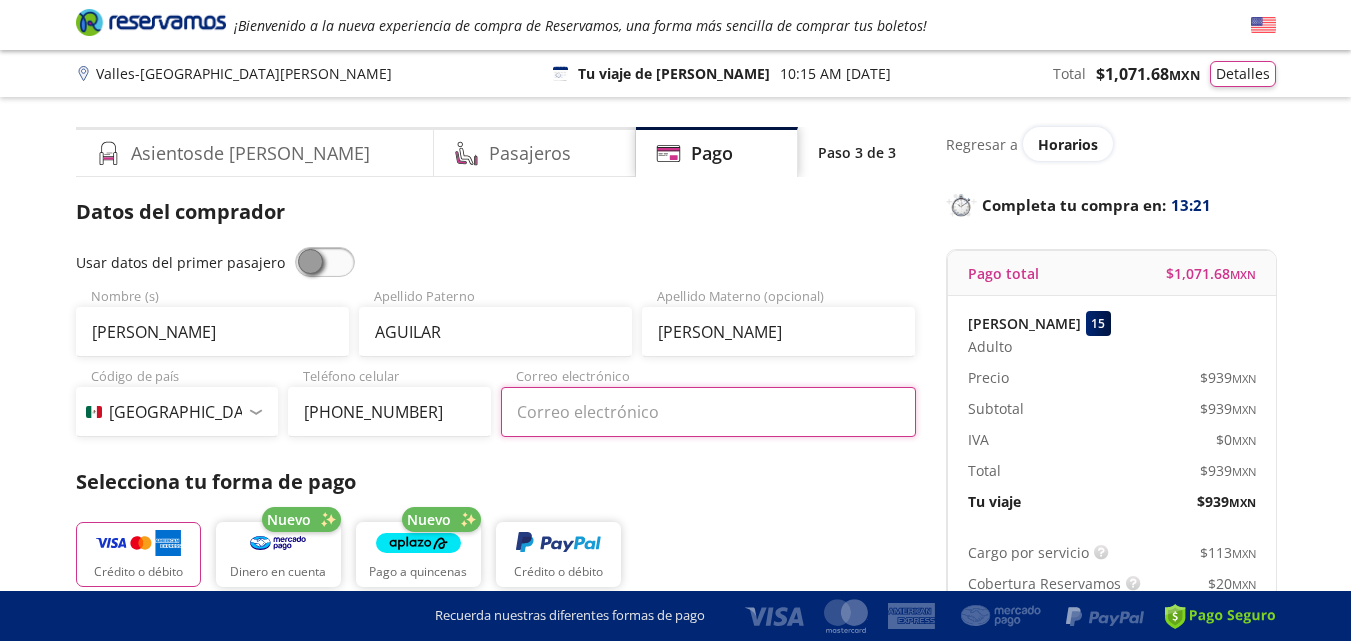 type on "ladancein@gmail.com" 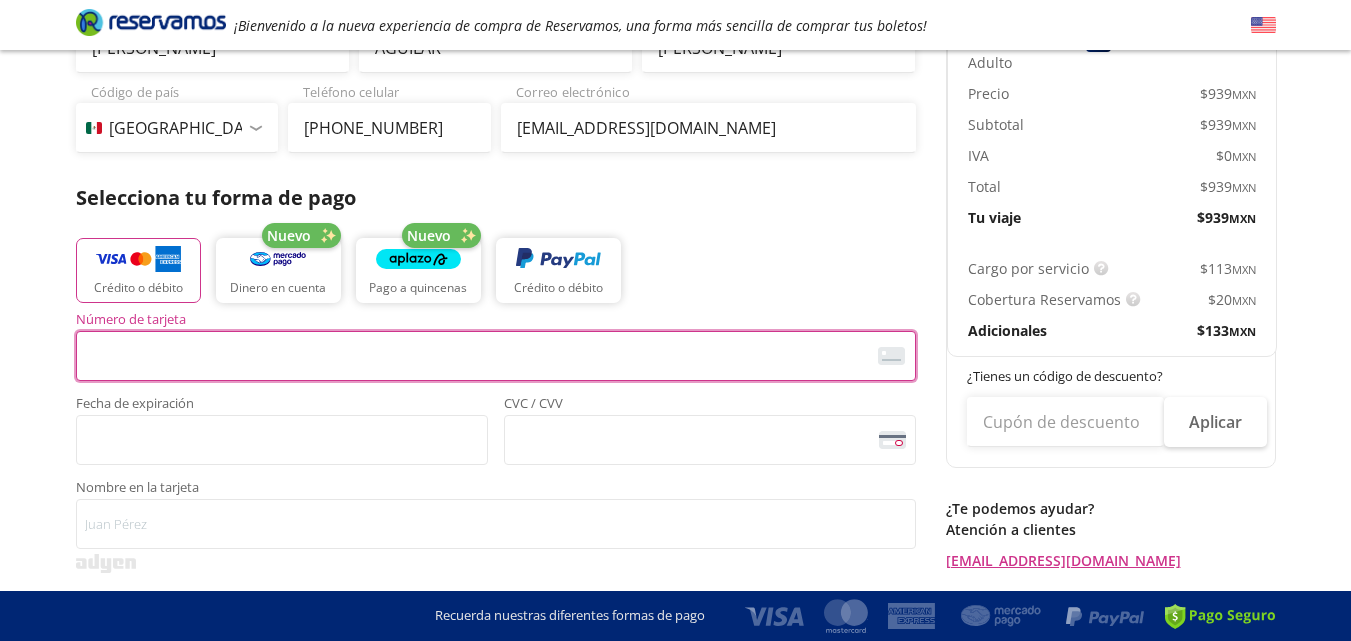 scroll, scrollTop: 400, scrollLeft: 0, axis: vertical 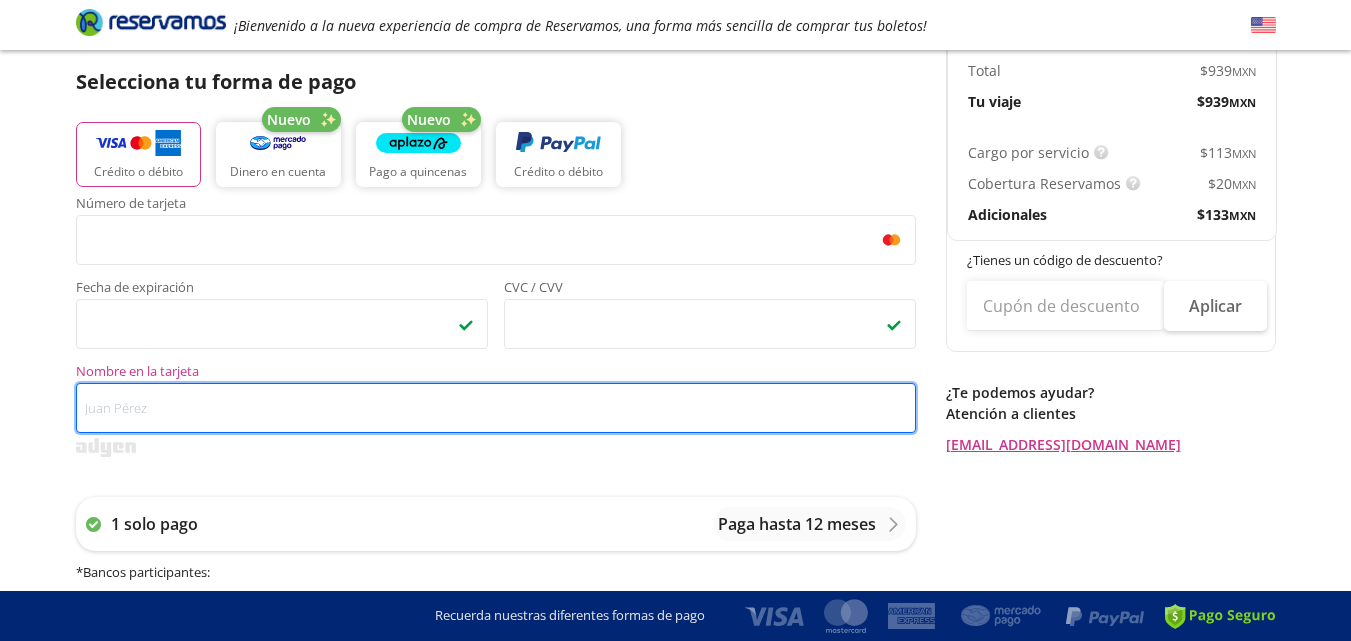 click on "Nombre en la tarjeta" at bounding box center [496, 408] 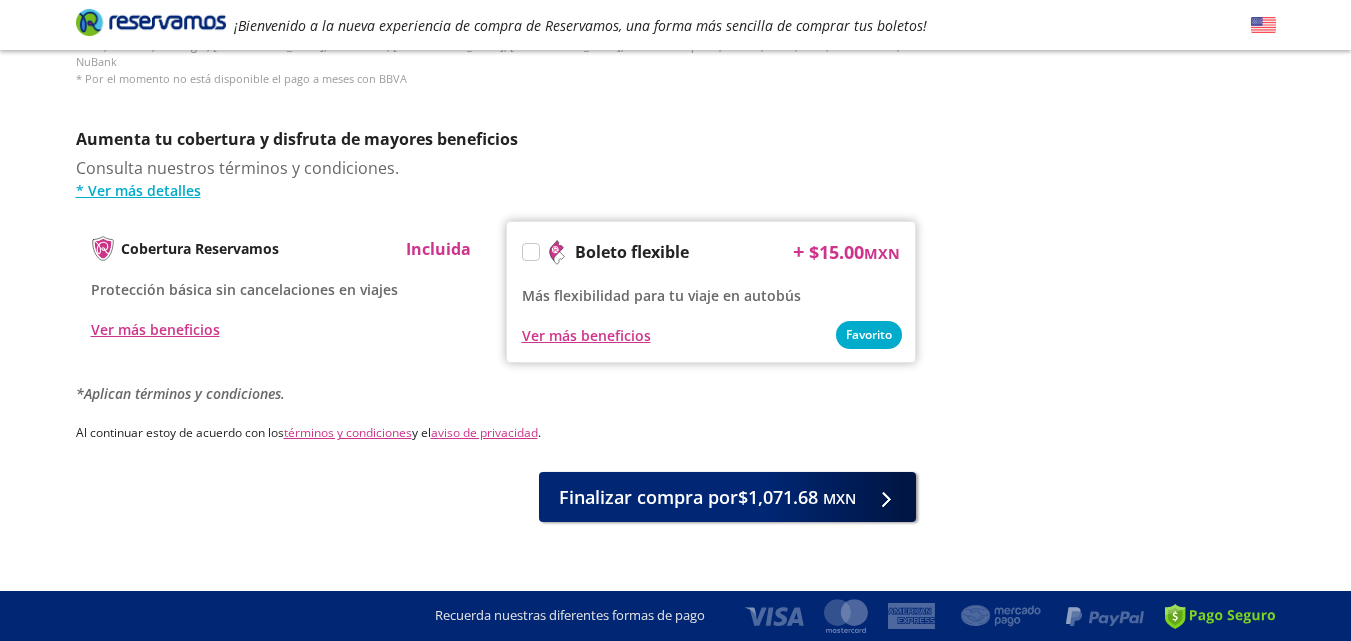 scroll, scrollTop: 960, scrollLeft: 0, axis: vertical 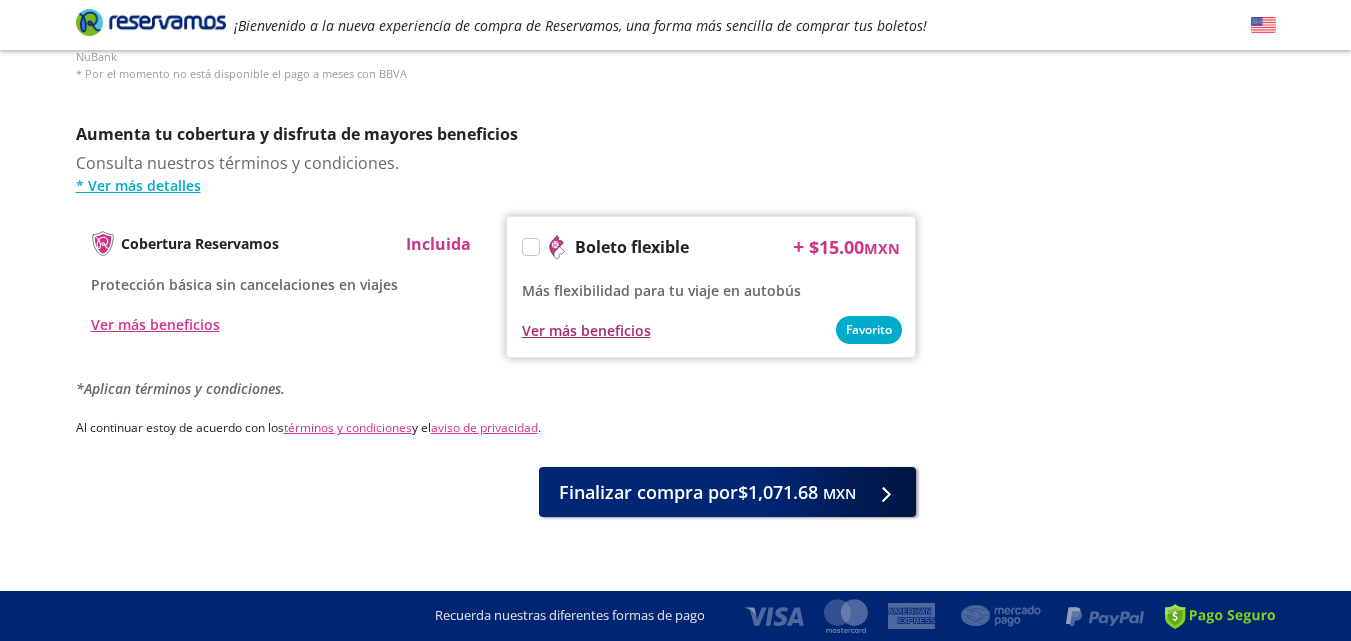 type on "LAURA ISABEL JAQUEZ MORALES" 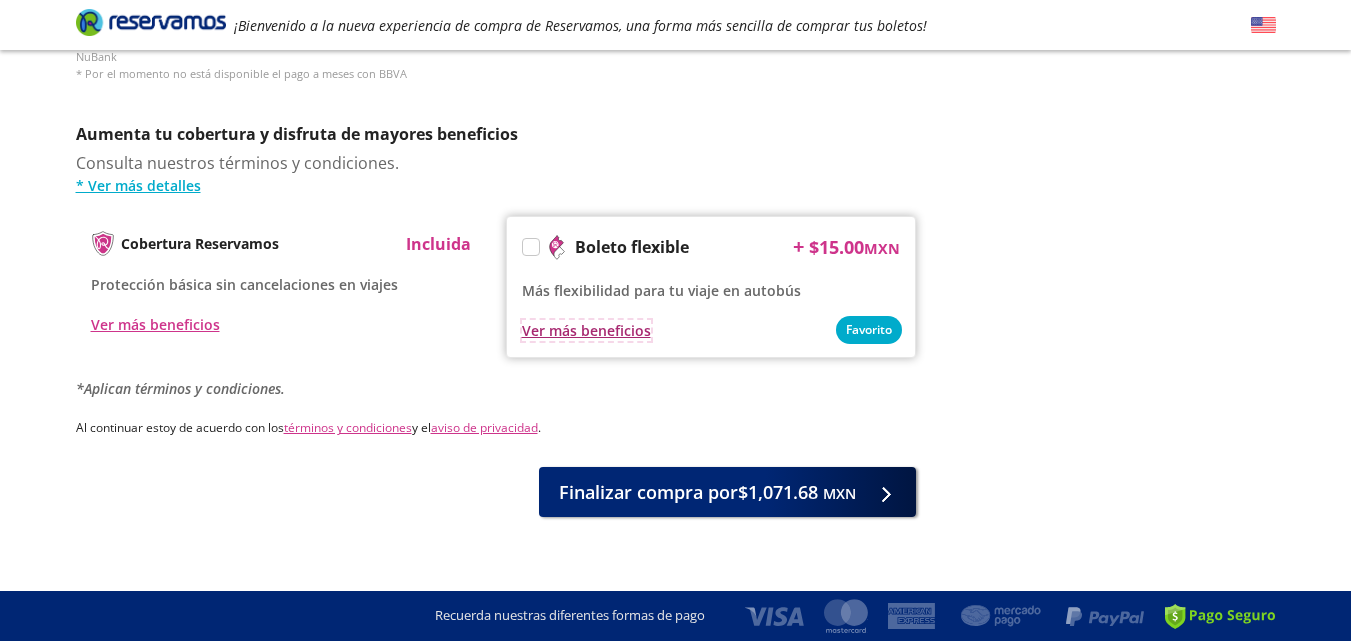 click on "Ver más beneficios" at bounding box center [586, 330] 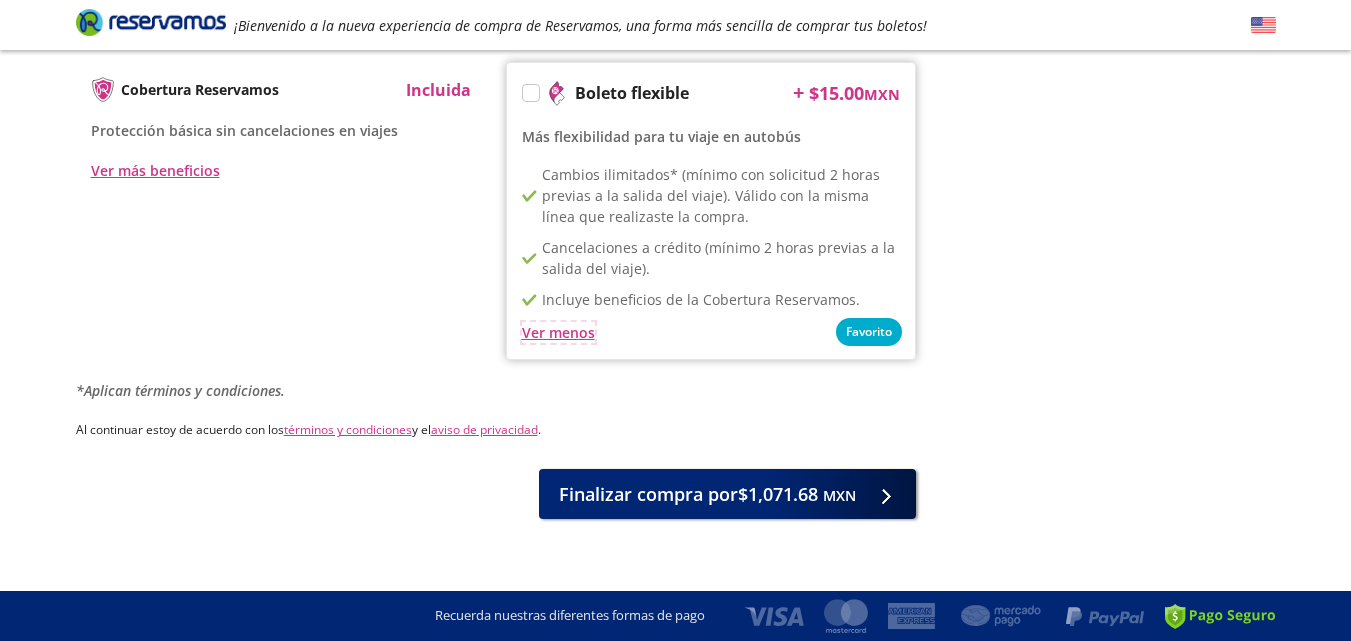 scroll, scrollTop: 1116, scrollLeft: 0, axis: vertical 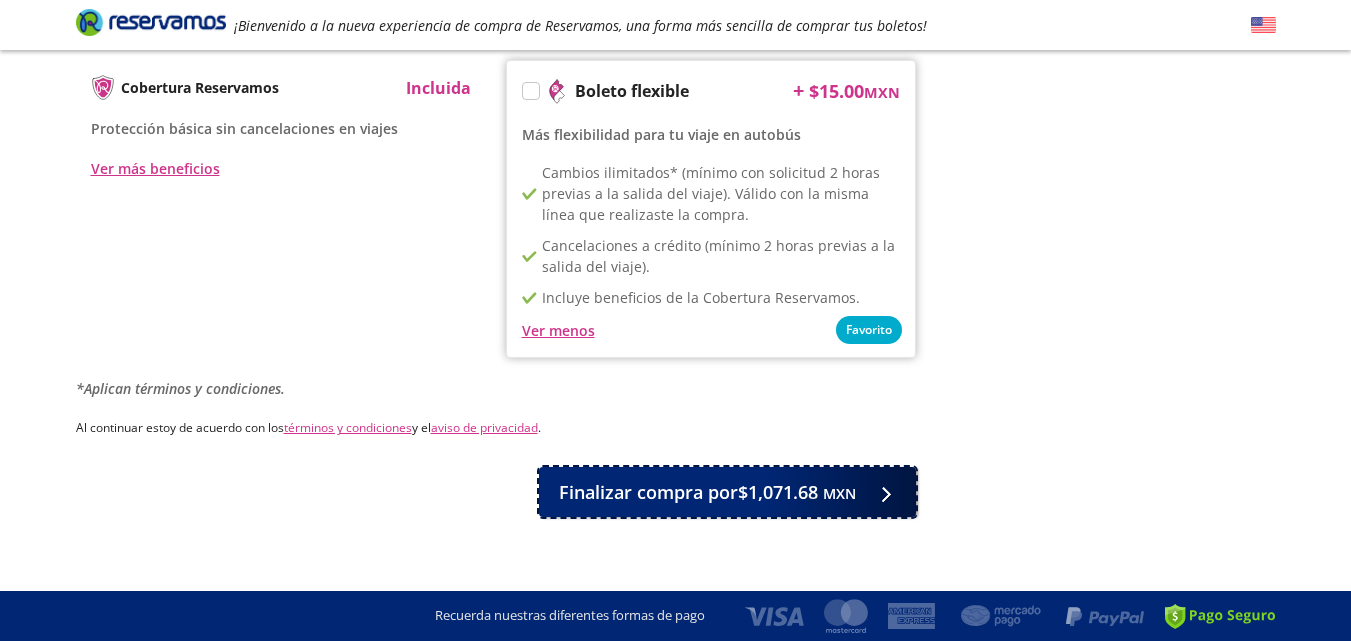 click on "Finalizar compra por  $1,071.68   MXN" at bounding box center (707, 492) 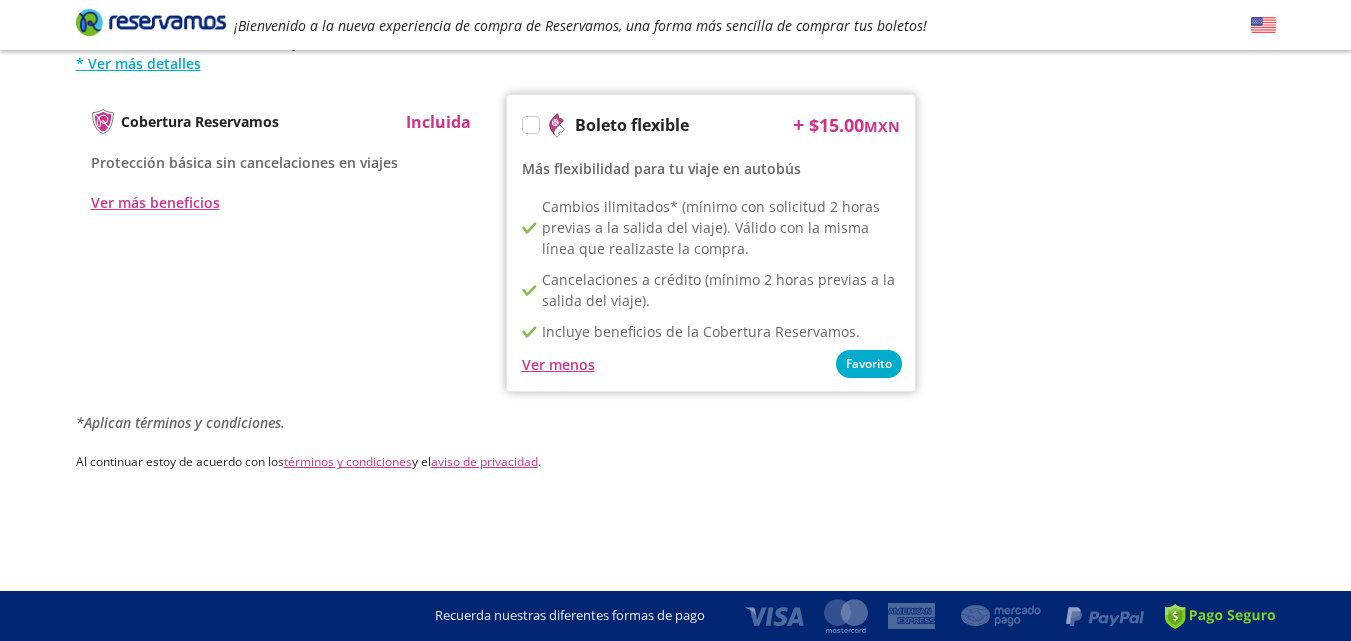 scroll, scrollTop: 0, scrollLeft: 0, axis: both 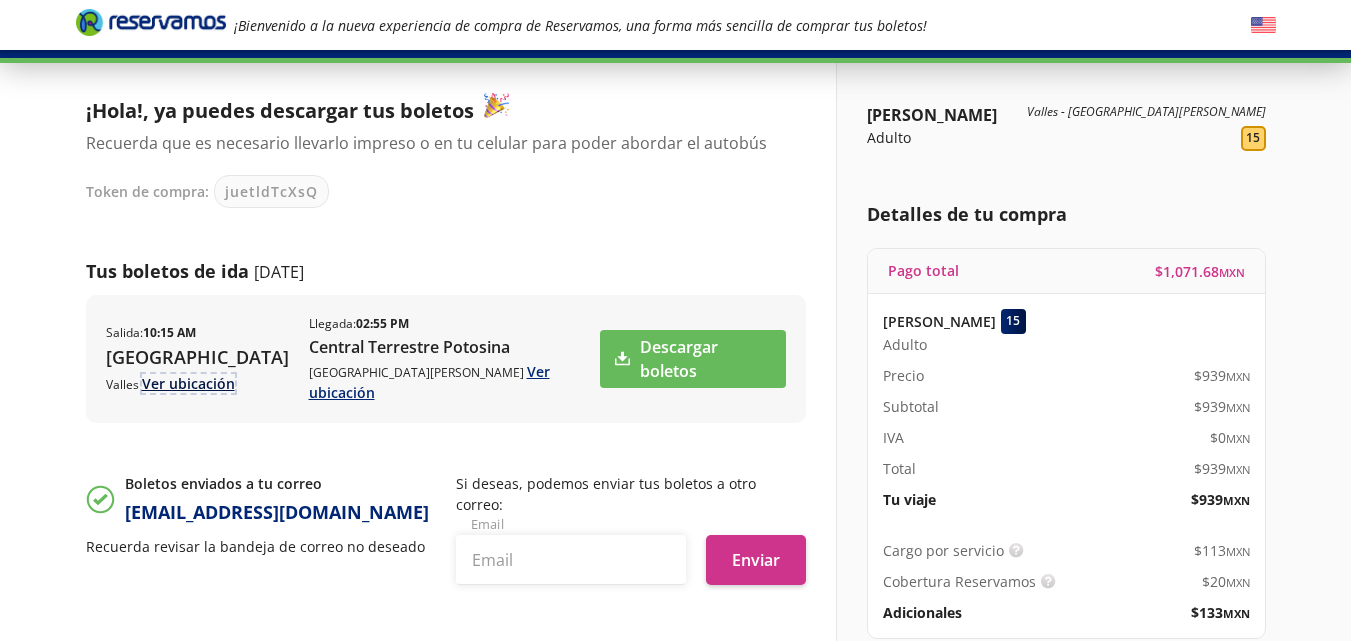 click on "Ver ubicación" at bounding box center [188, 383] 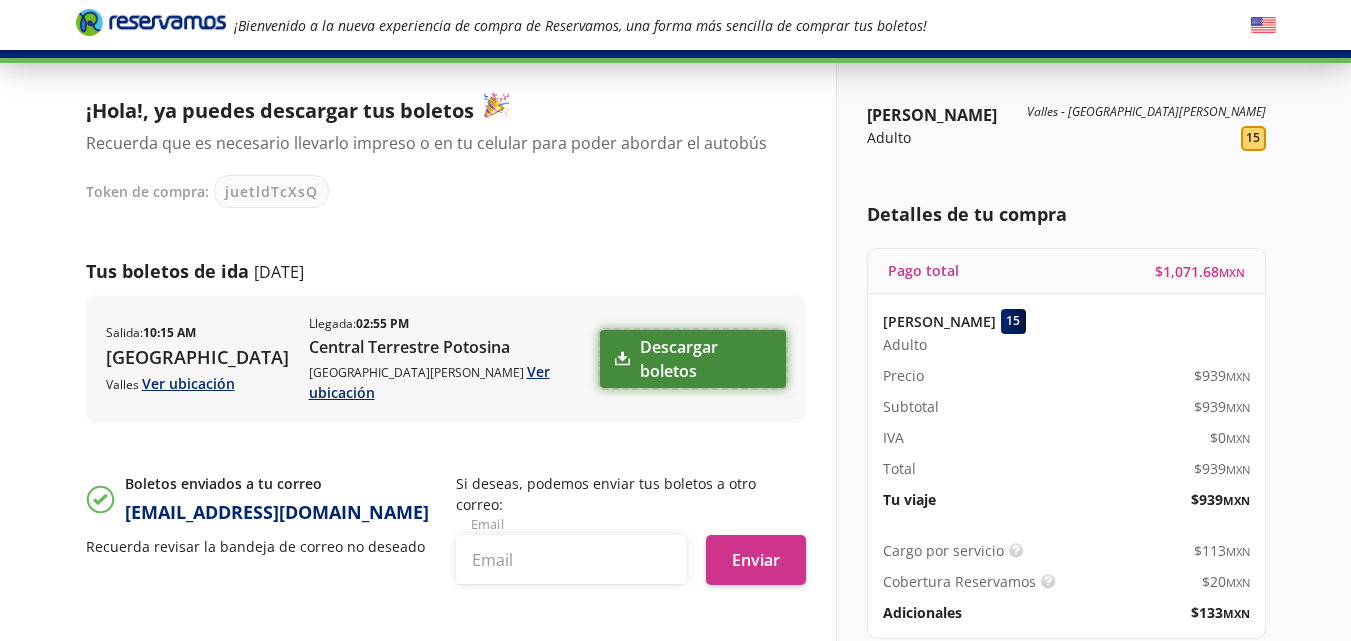 click on "Descargar boletos" at bounding box center (693, 359) 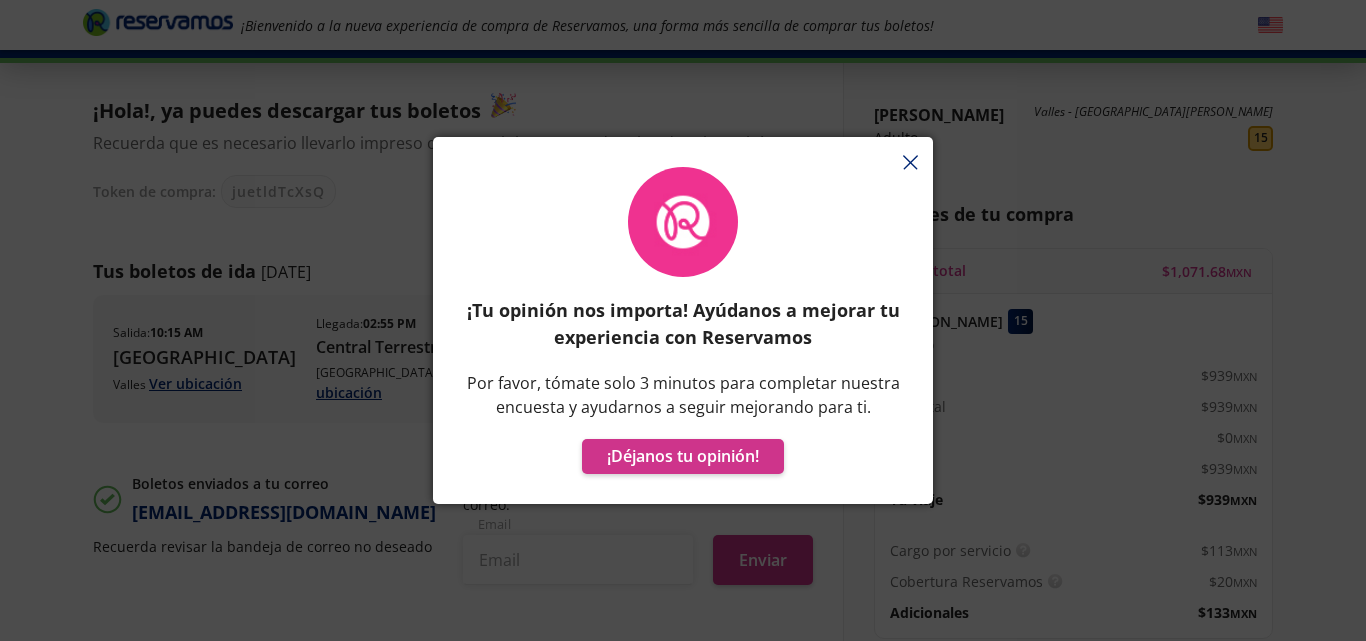 click on "¡Tu opinión nos importa! Ayúdanos a mejorar tu experiencia con Reservamos Por favor, tómate solo 3 minutos para completar nuestra encuesta y ayudarnos a seguir mejorando para ti. ¡Déjanos tu opinión!" at bounding box center [683, 330] 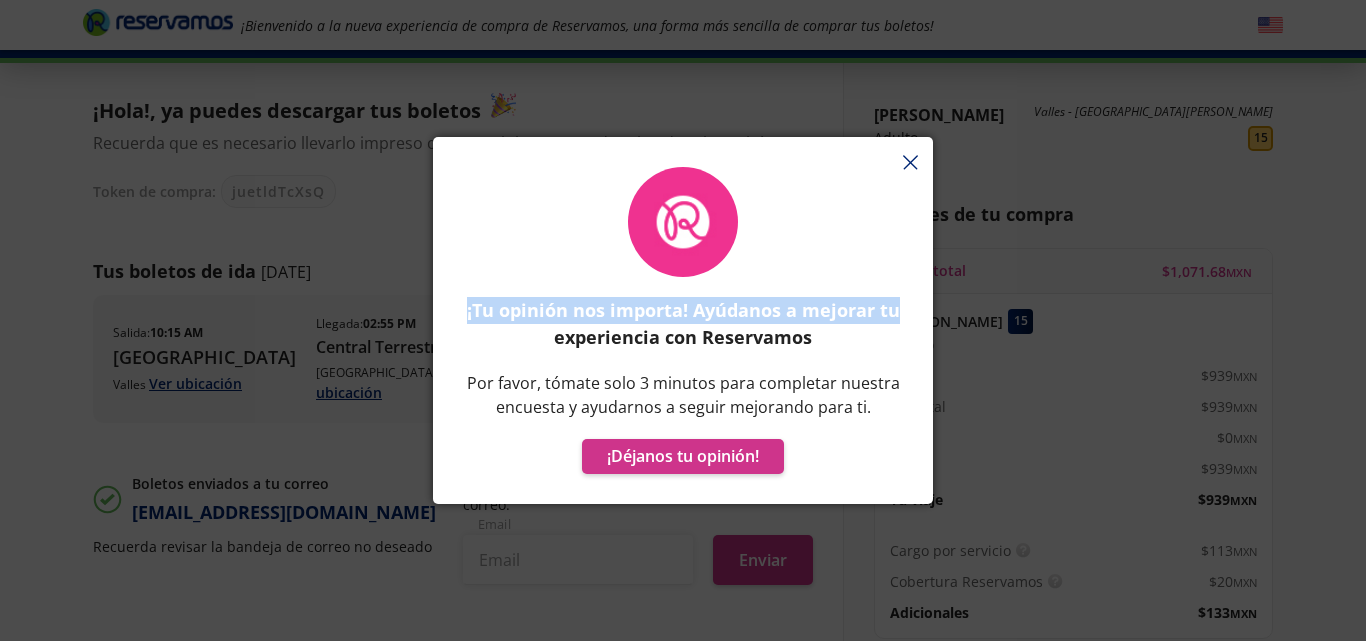 click on "¡Tu opinión nos importa! Ayúdanos a mejorar tu experiencia con Reservamos Por favor, tómate solo 3 minutos para completar nuestra encuesta y ayudarnos a seguir mejorando para ti. ¡Déjanos tu opinión!" at bounding box center [683, 320] 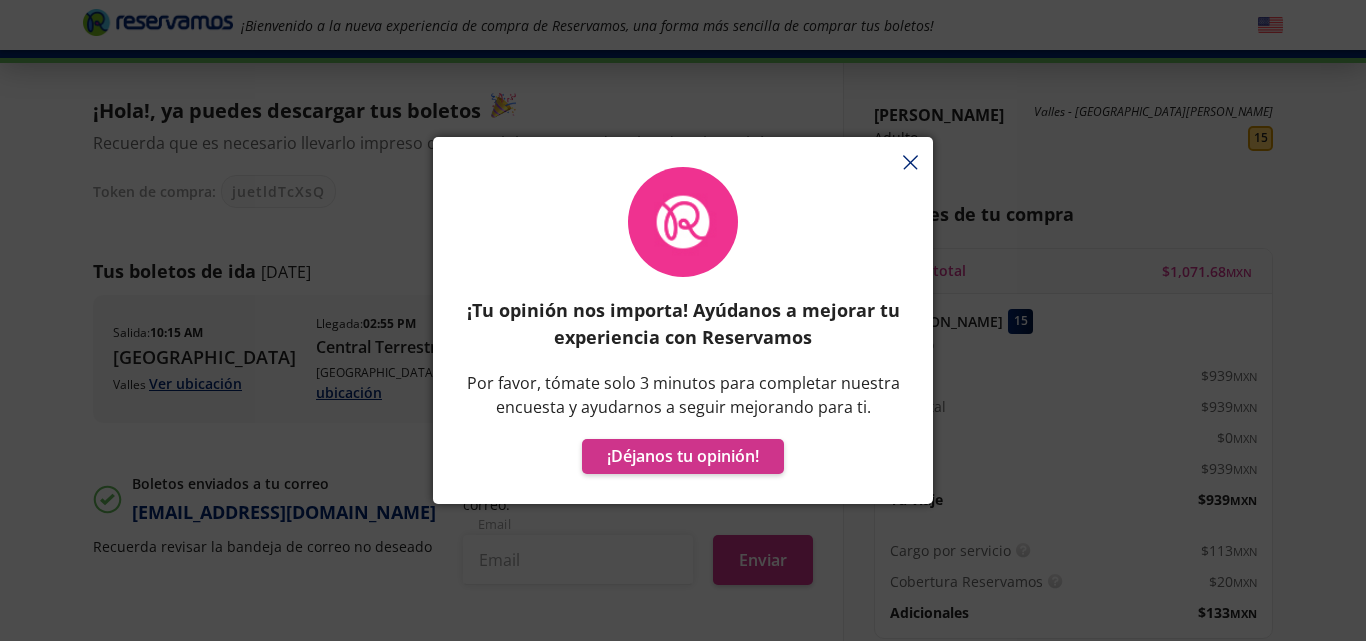 click on "¡Tu opinión nos importa! Ayúdanos a mejorar tu experiencia con Reservamos Por favor, tómate solo 3 minutos para completar nuestra encuesta y ayudarnos a seguir mejorando para ti. ¡Déjanos tu opinión!" at bounding box center (683, 320) 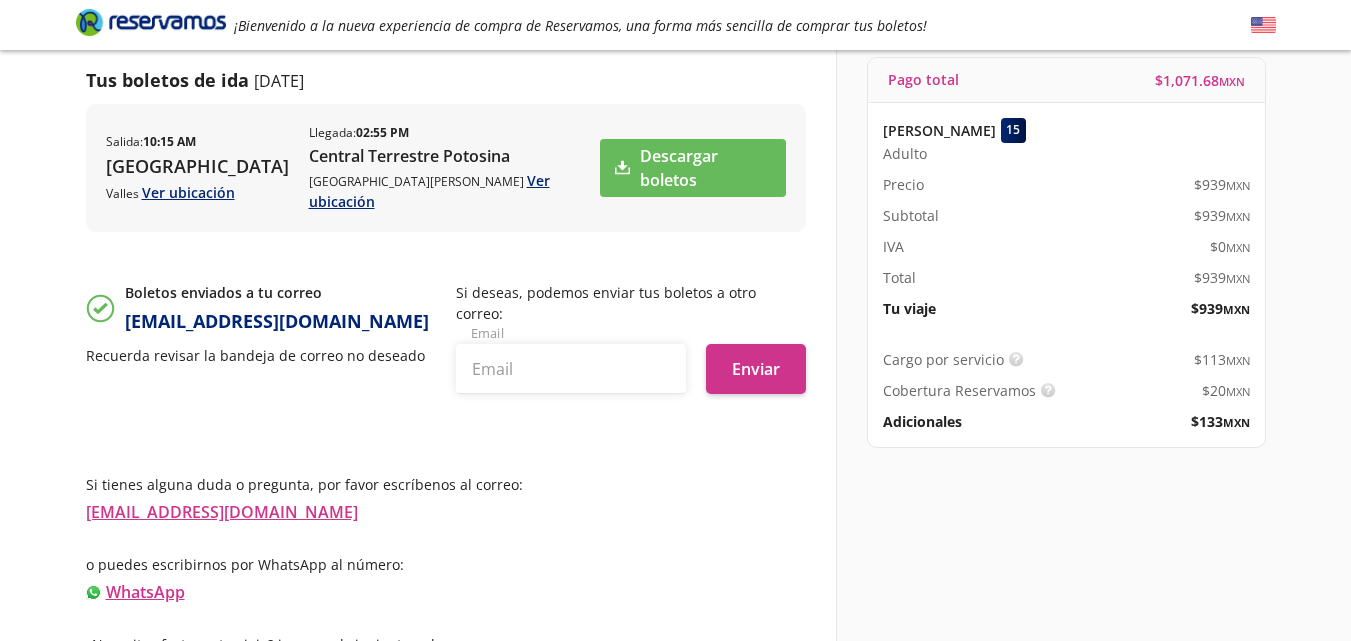 scroll, scrollTop: 295, scrollLeft: 0, axis: vertical 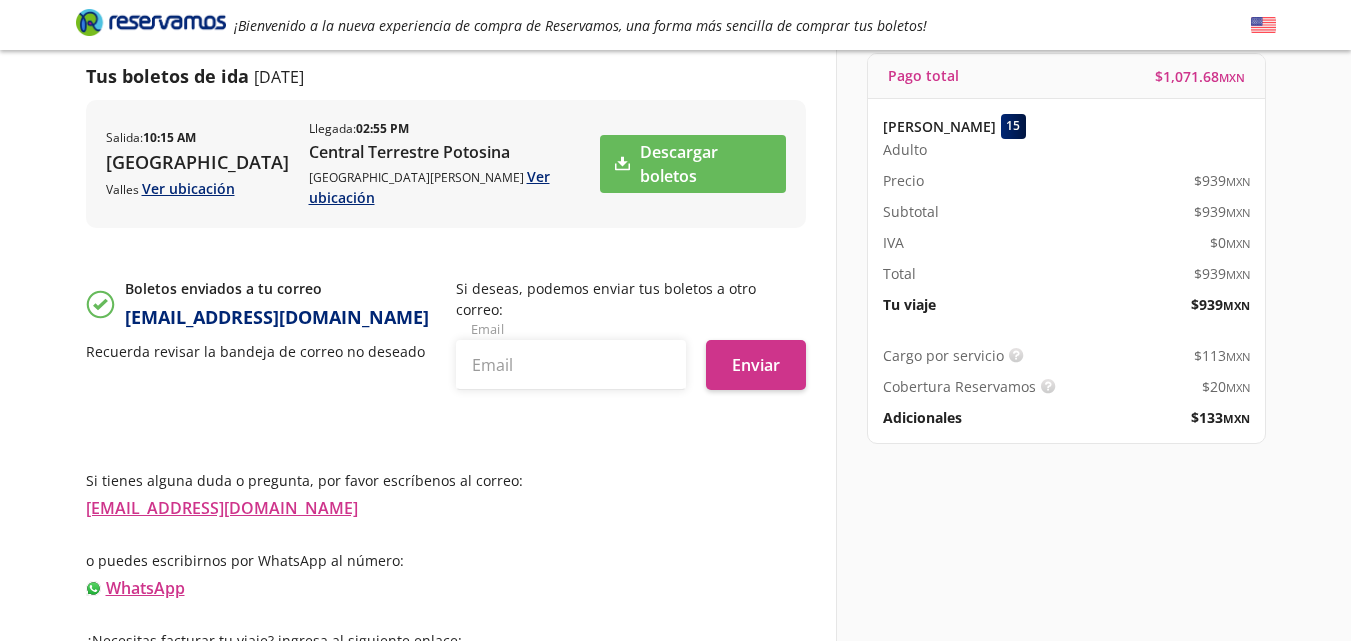 click on "Información para obtener tu factura" at bounding box center [224, 668] 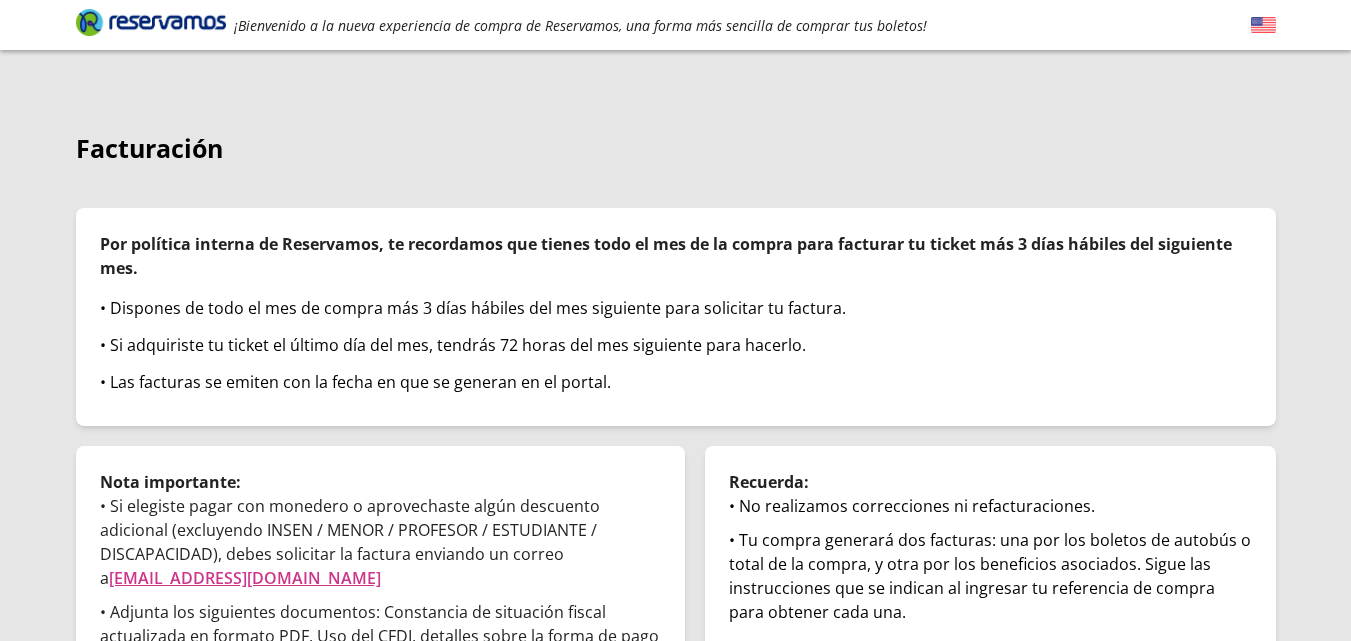 scroll, scrollTop: 0, scrollLeft: 0, axis: both 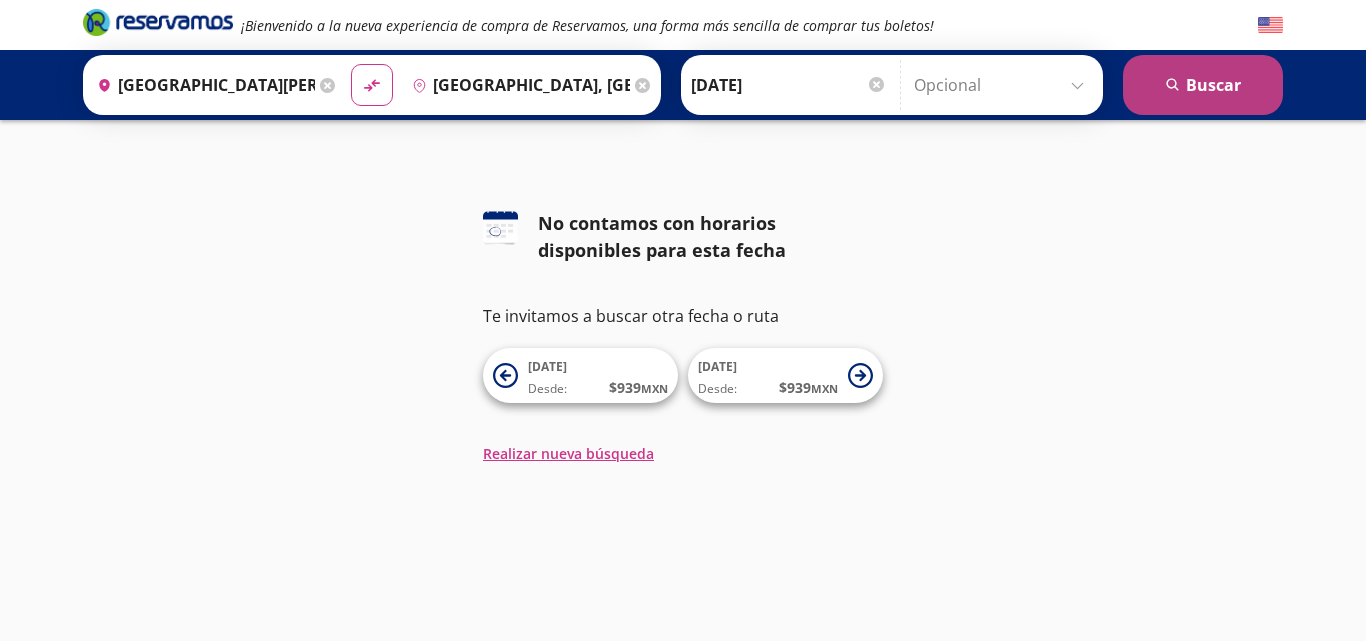 click on "search
Buscar" at bounding box center [1203, 85] 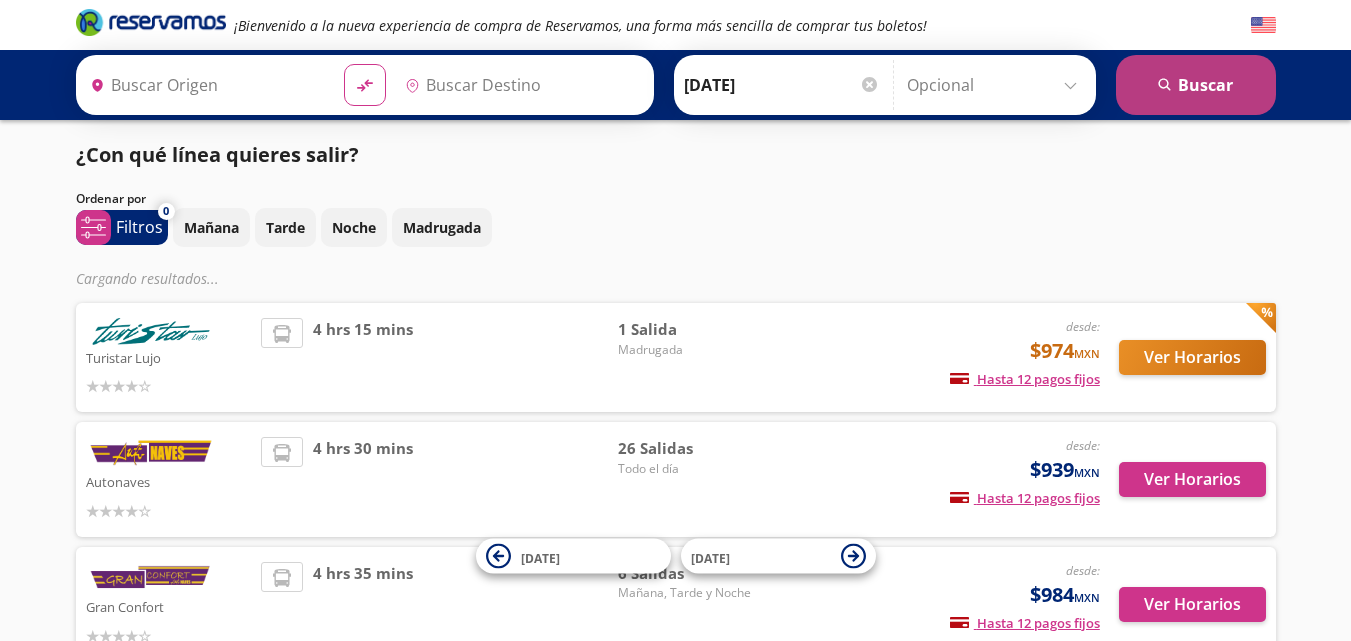 type on "San Luis Potosí, San Luis Potosí" 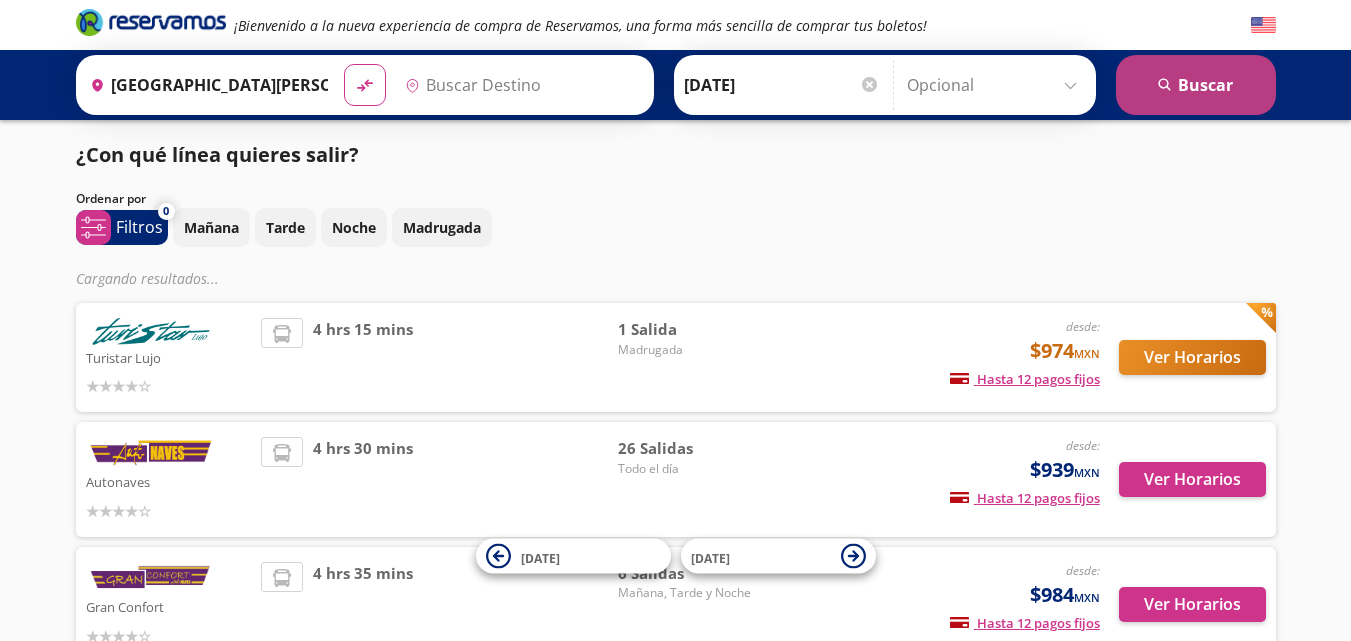 type on "Valles, San Luis Potosí" 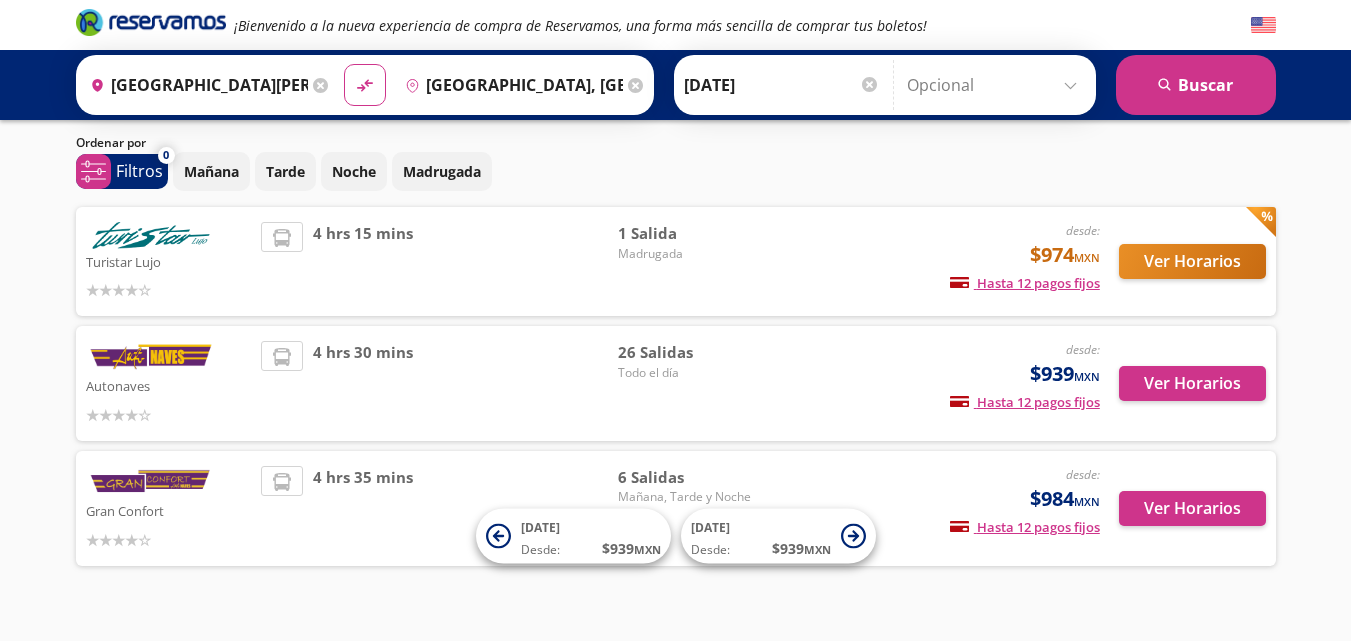 scroll, scrollTop: 91, scrollLeft: 0, axis: vertical 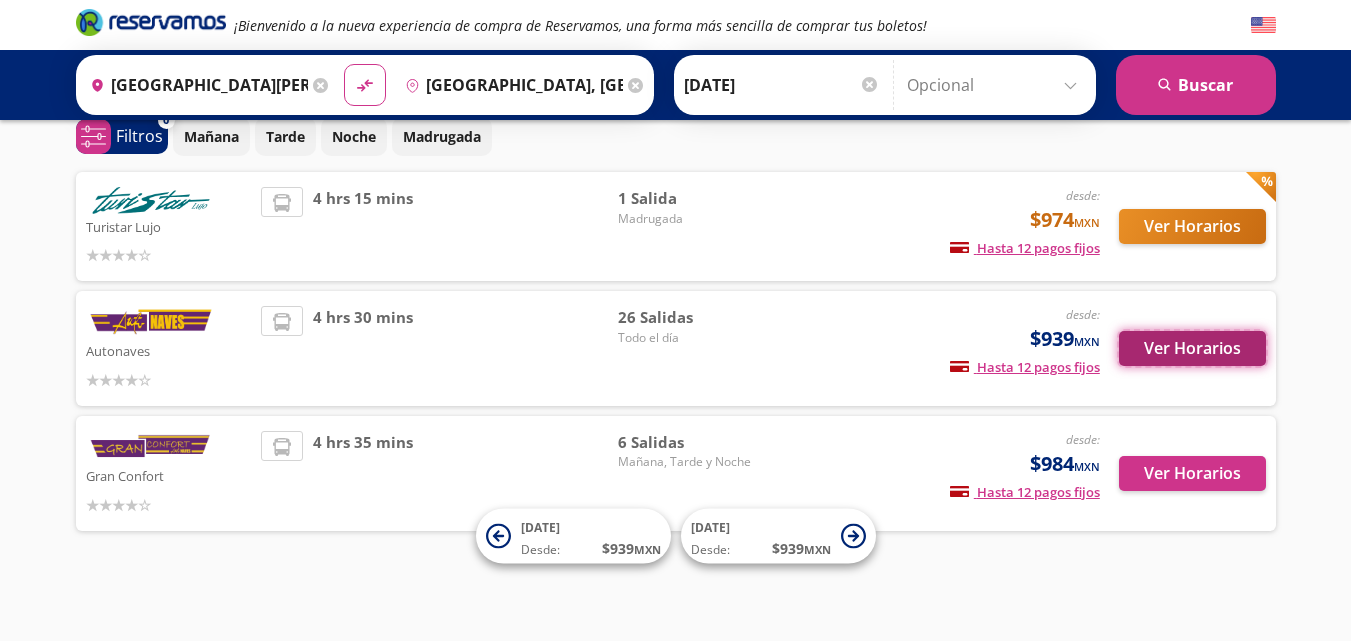 click on "Ver Horarios" at bounding box center [1192, 348] 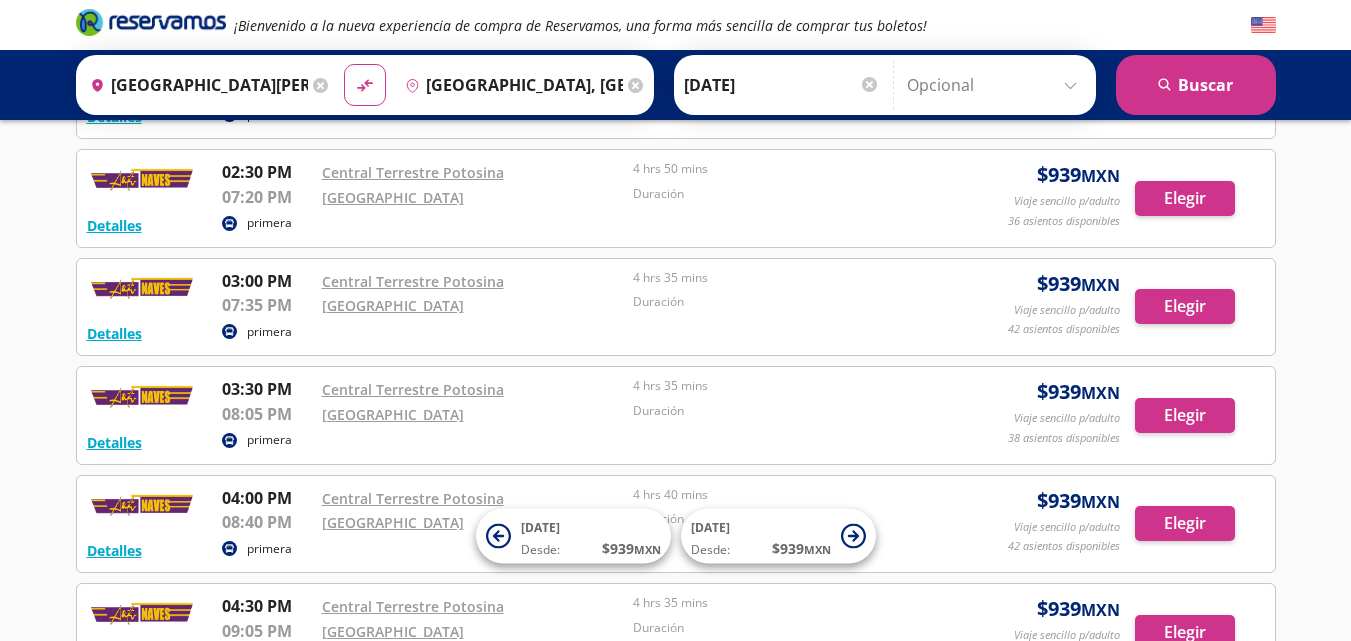 scroll, scrollTop: 1600, scrollLeft: 0, axis: vertical 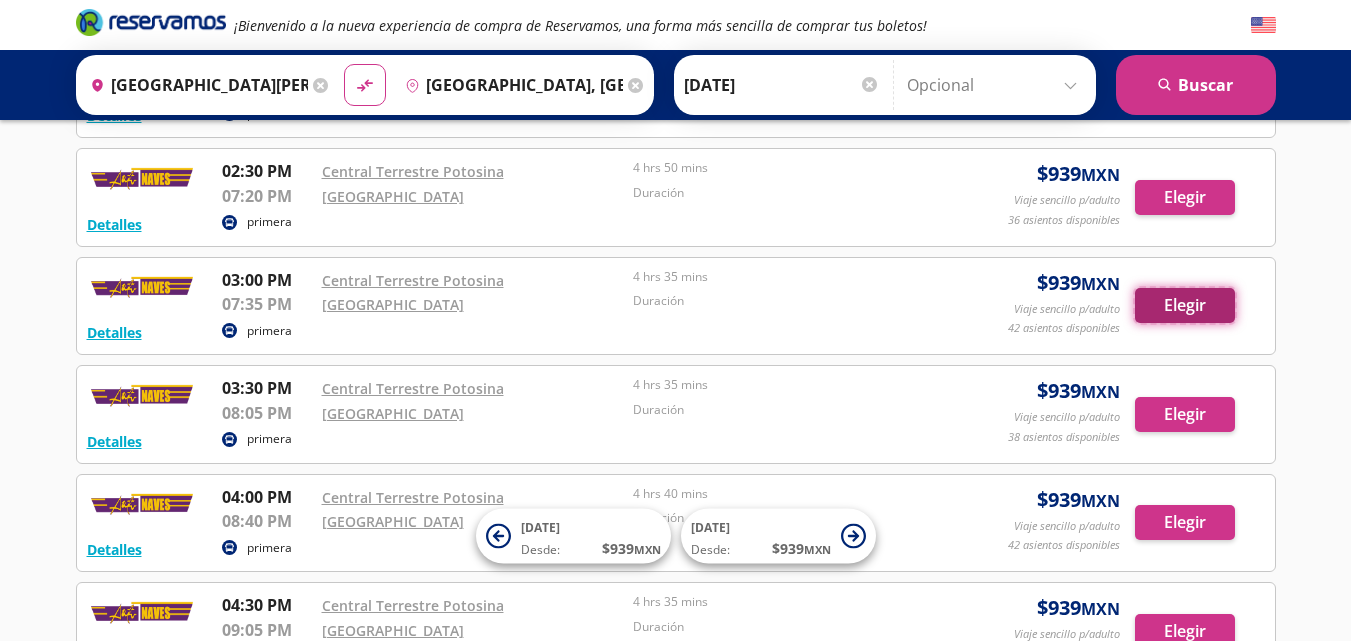 click on "Elegir" at bounding box center (1185, 305) 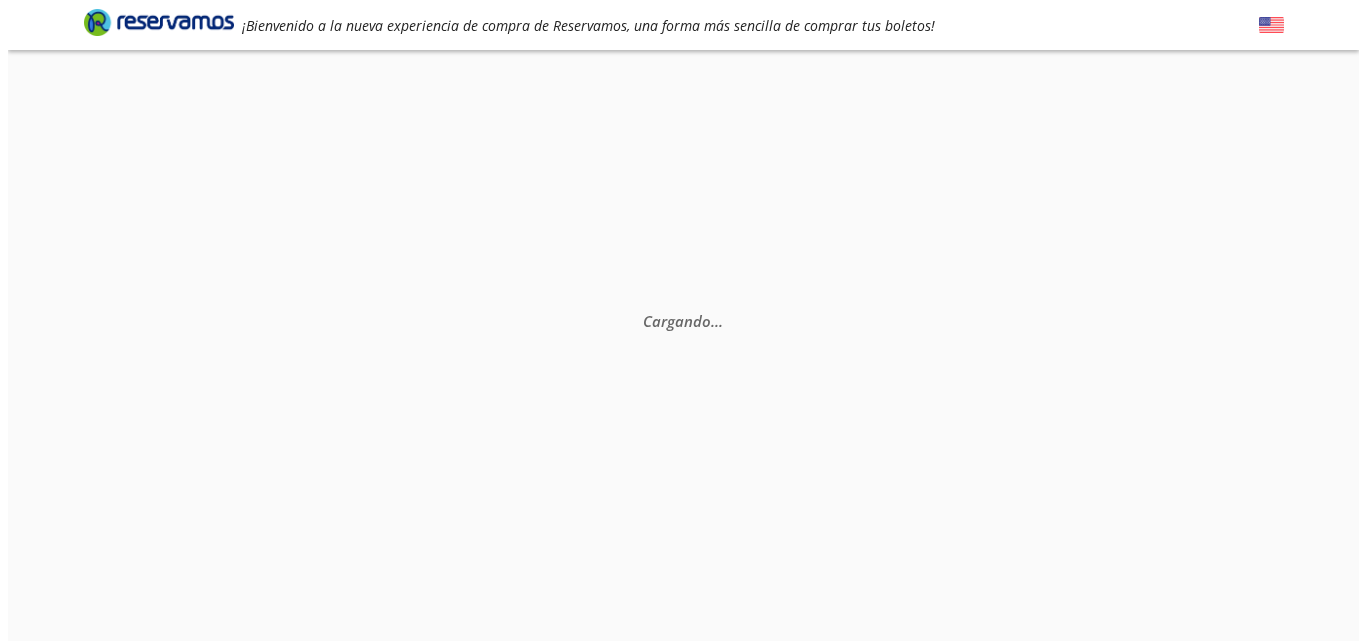 scroll, scrollTop: 0, scrollLeft: 0, axis: both 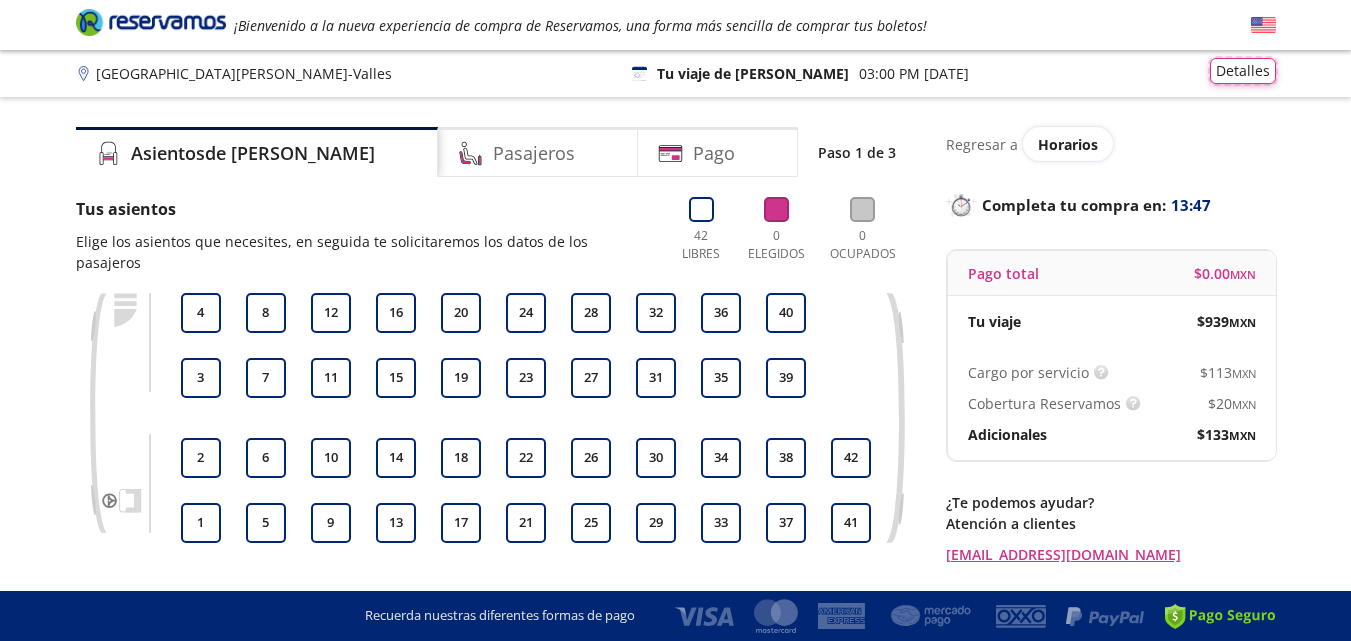 click on "Detalles" at bounding box center (1243, 71) 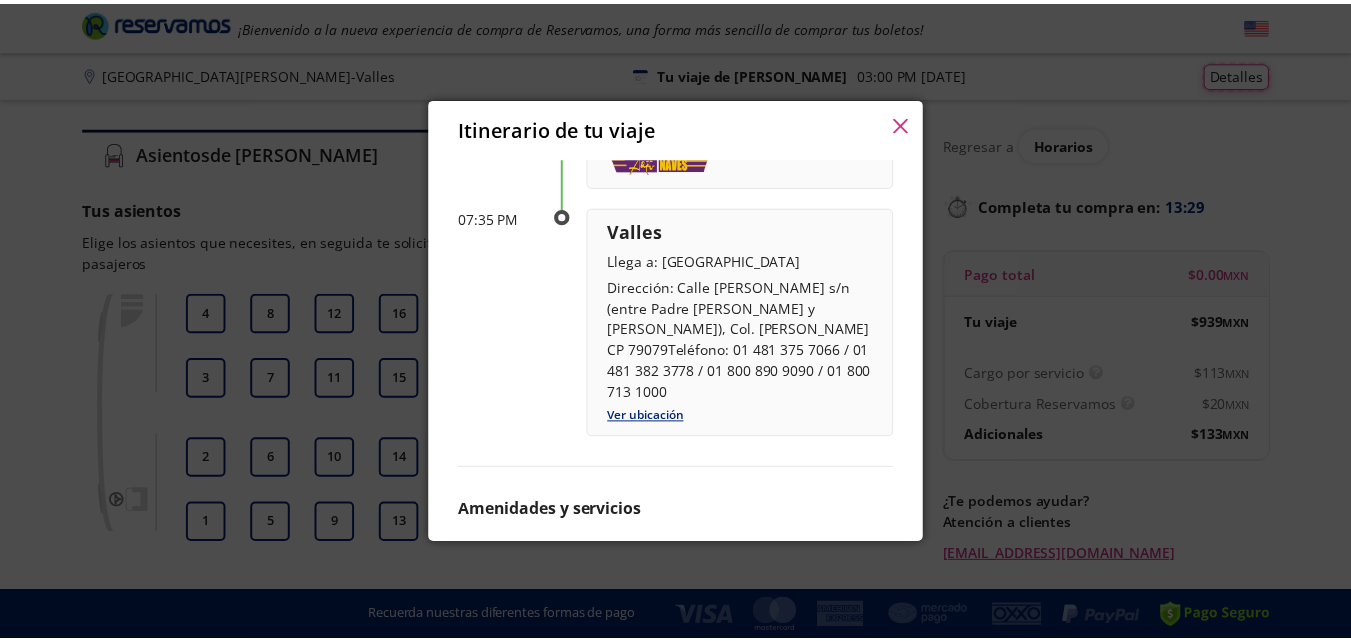 scroll, scrollTop: 311, scrollLeft: 0, axis: vertical 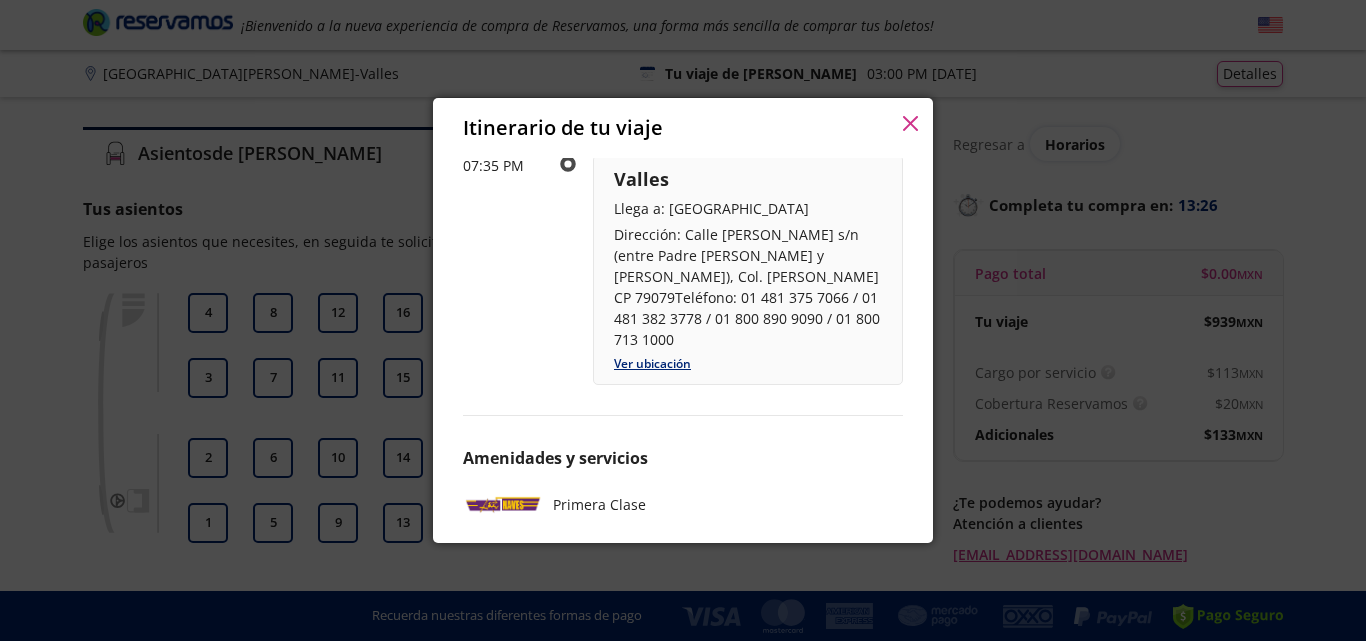 click 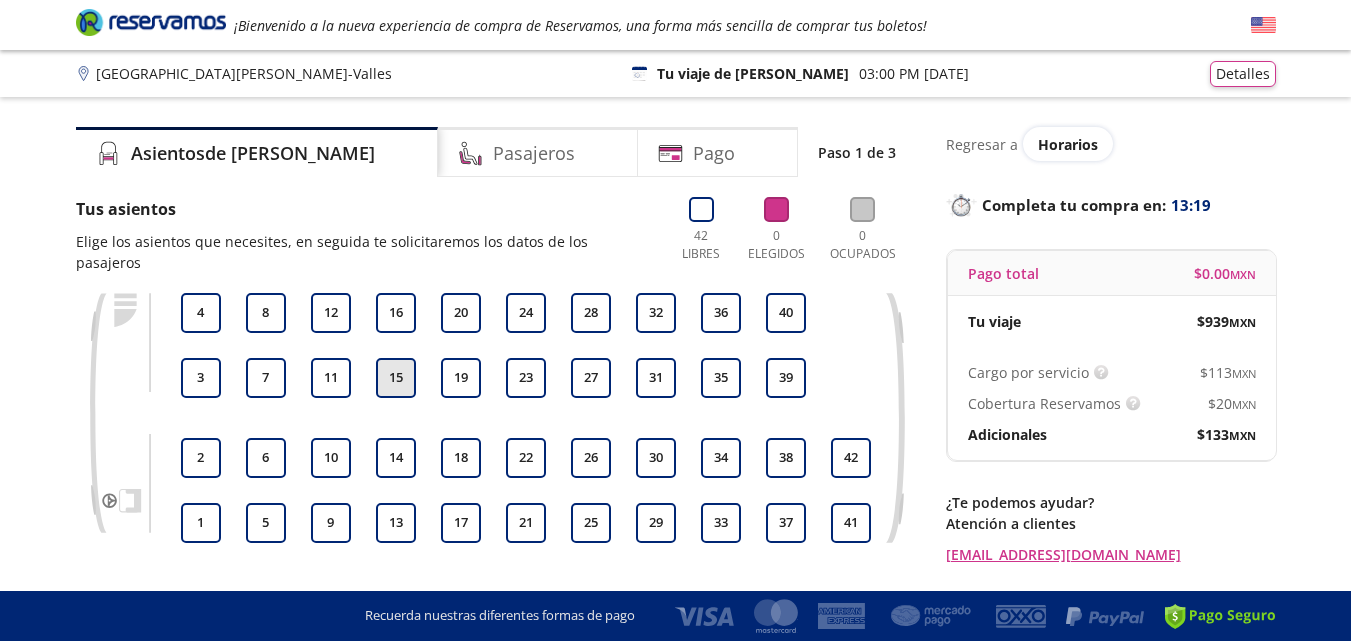 click on "15" at bounding box center (396, 378) 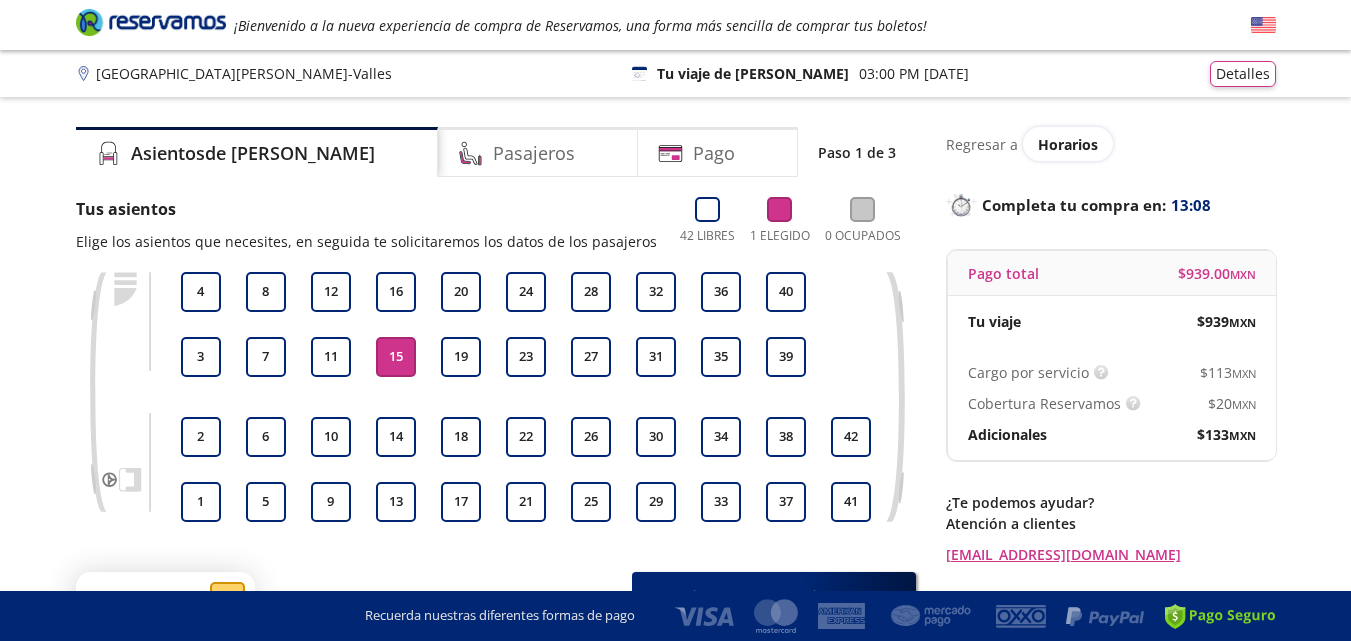 scroll, scrollTop: 100, scrollLeft: 0, axis: vertical 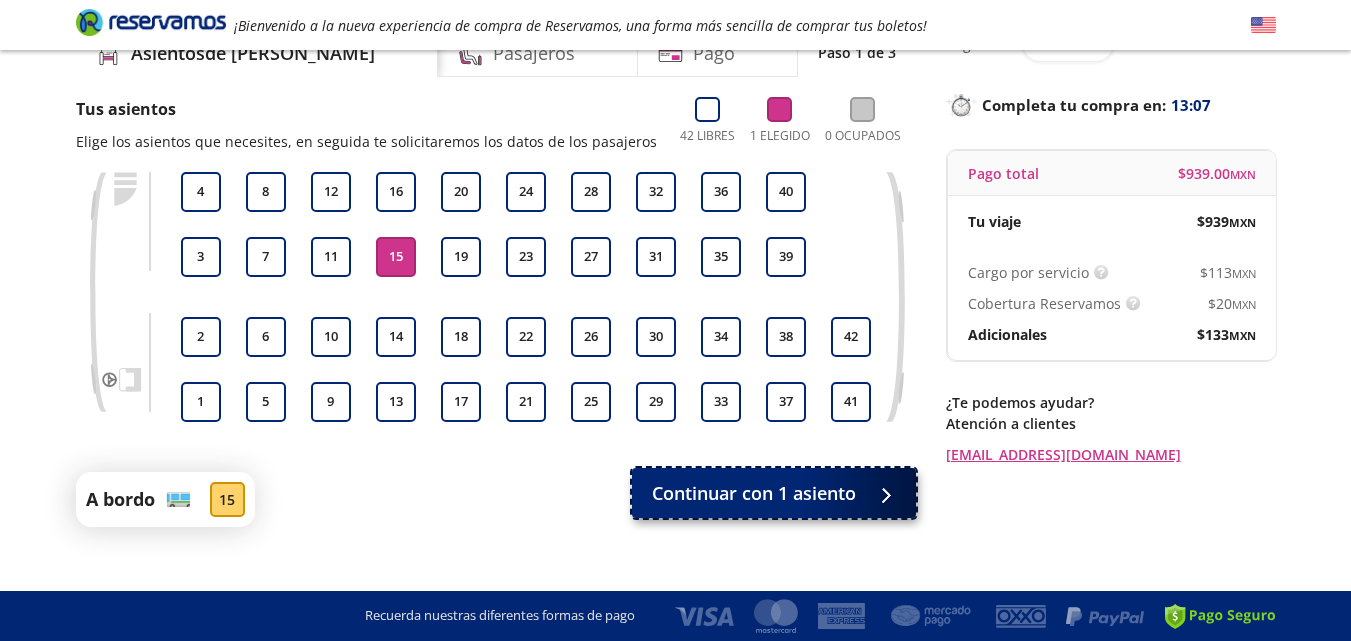 click on "Continuar con 1 asiento" at bounding box center (754, 493) 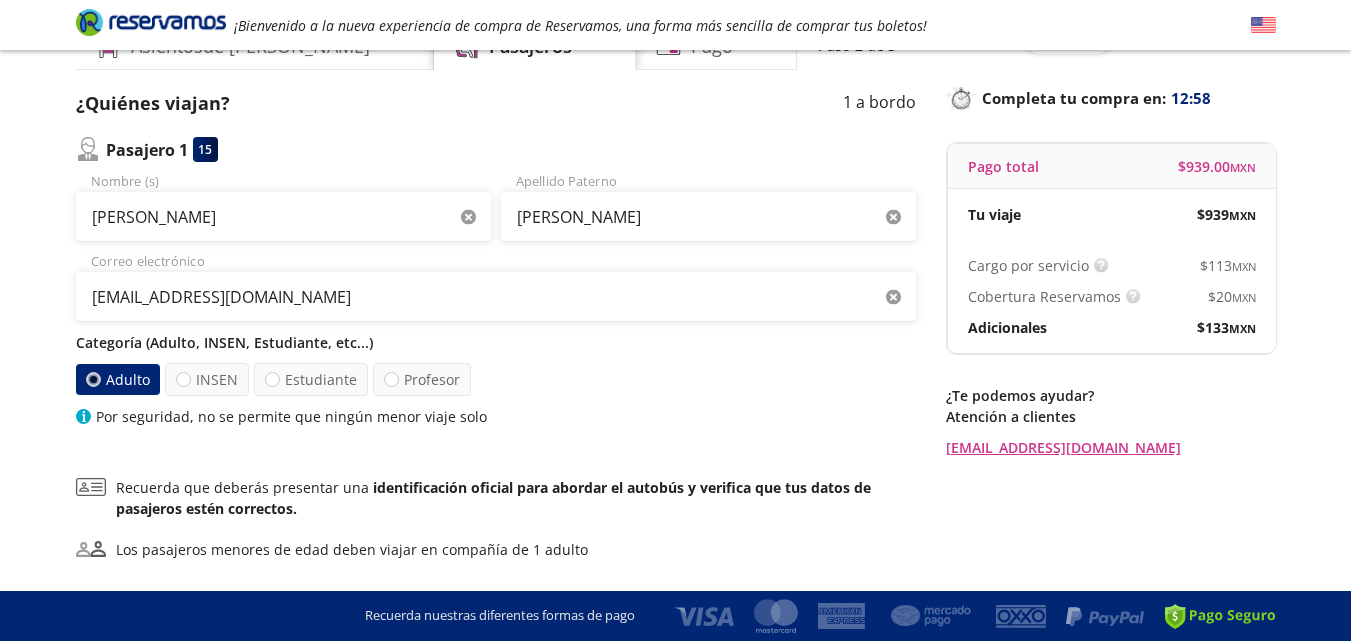 scroll, scrollTop: 200, scrollLeft: 0, axis: vertical 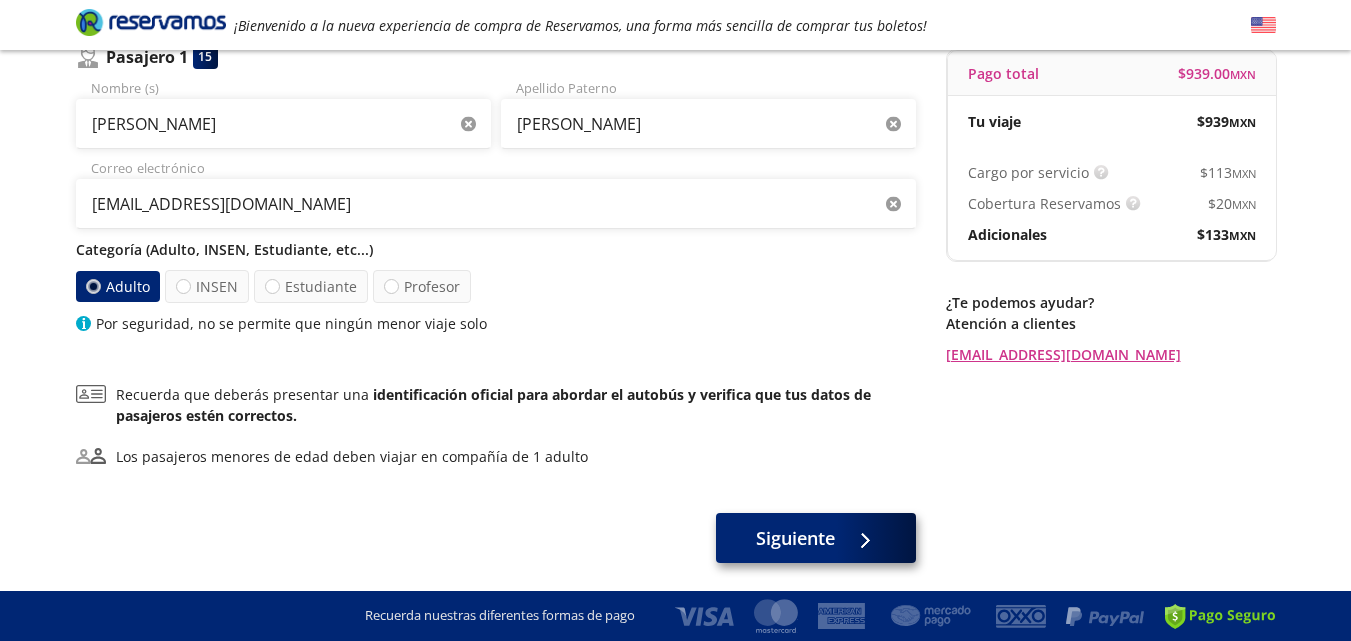 drag, startPoint x: 814, startPoint y: 573, endPoint x: 812, endPoint y: 554, distance: 19.104973 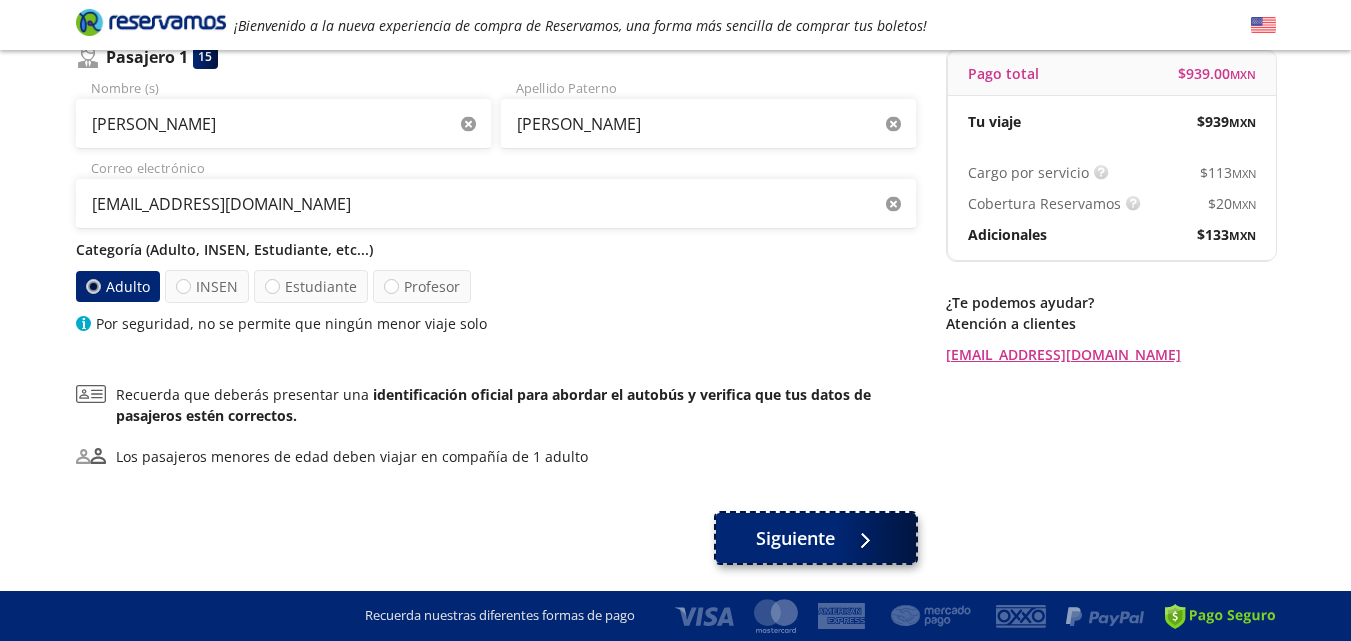 click on "Siguiente" at bounding box center [795, 538] 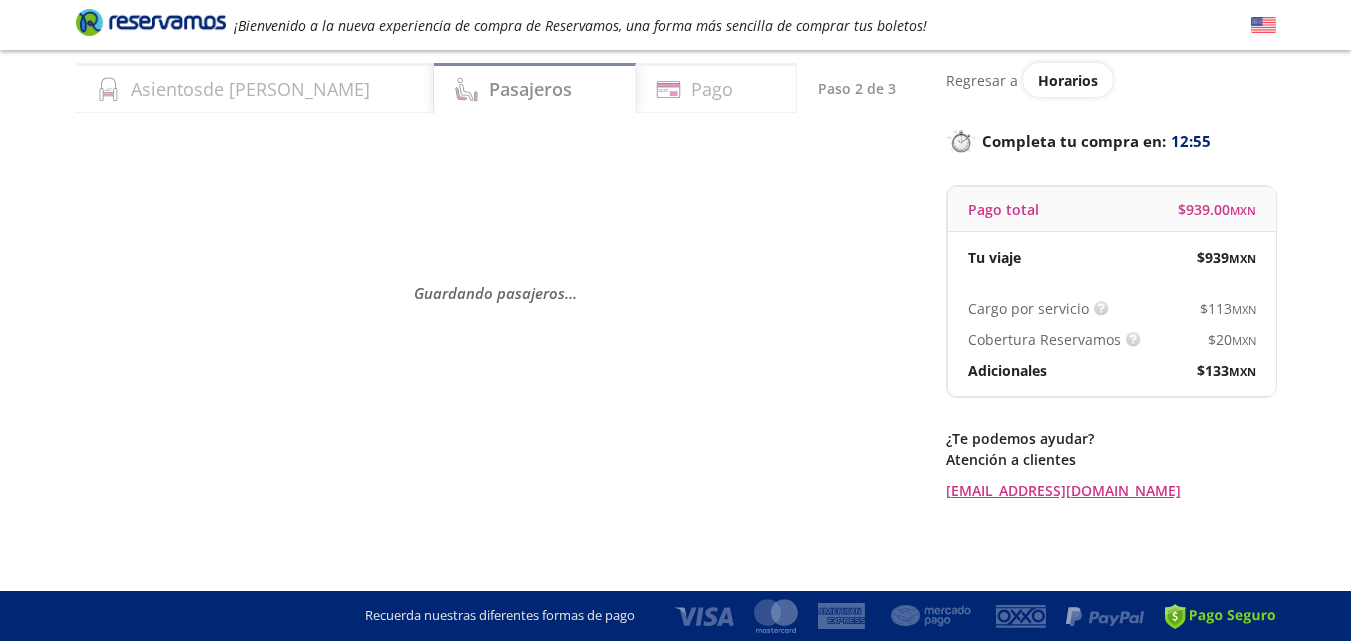 scroll, scrollTop: 0, scrollLeft: 0, axis: both 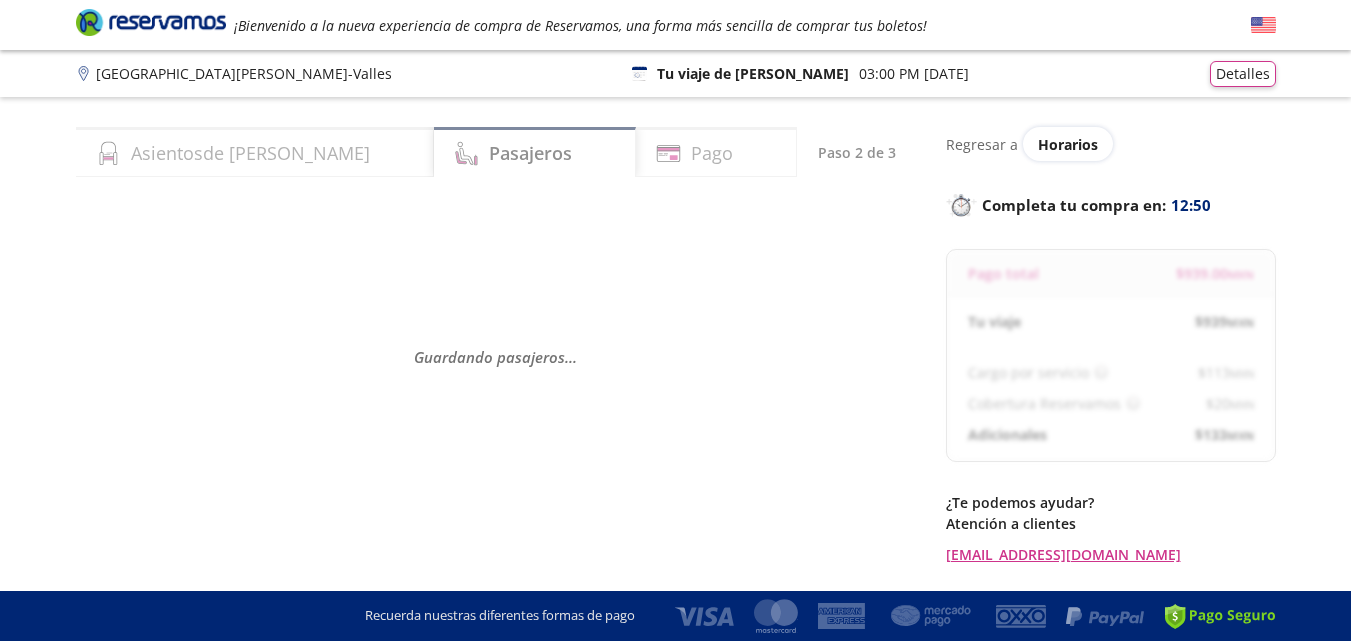 select on "MX" 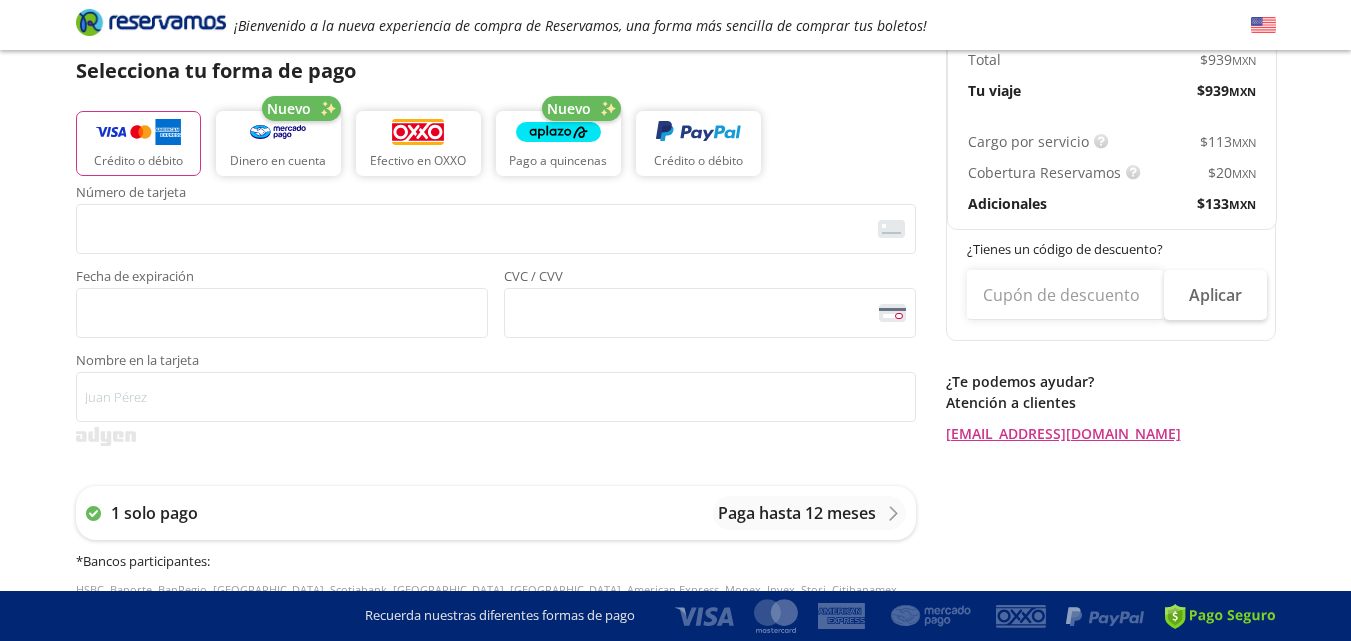 scroll, scrollTop: 300, scrollLeft: 0, axis: vertical 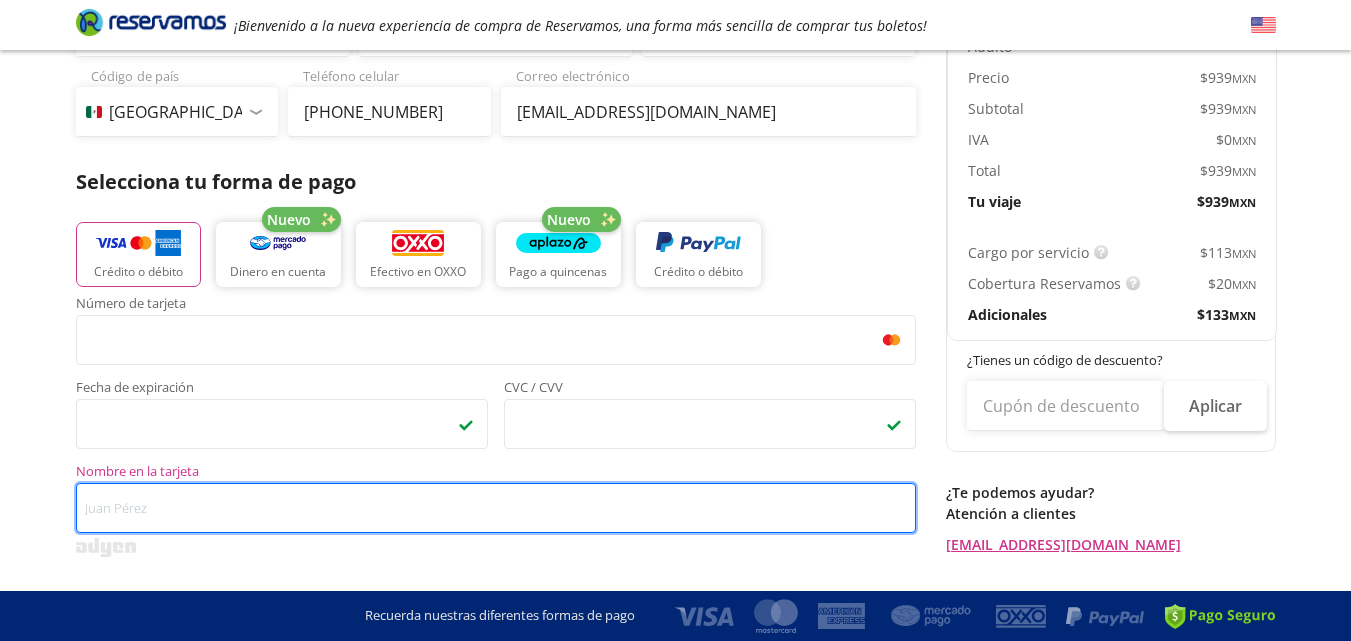click on "Nombre en la tarjeta" at bounding box center [496, 508] 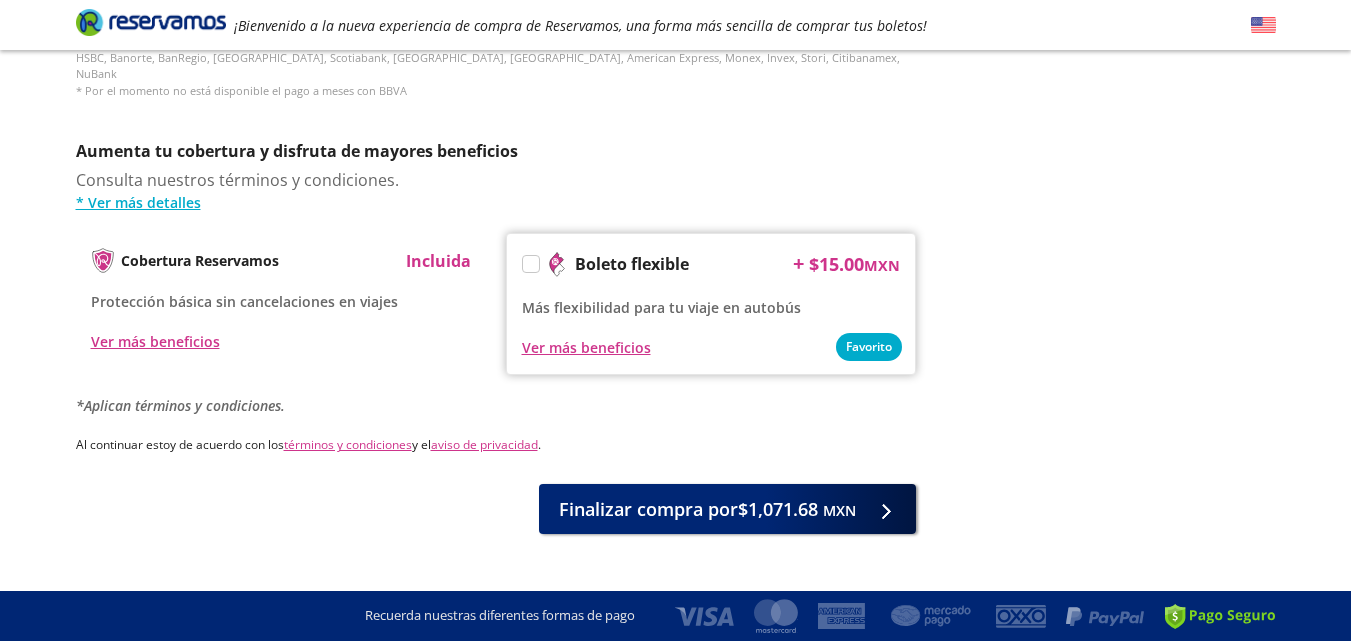 scroll, scrollTop: 960, scrollLeft: 0, axis: vertical 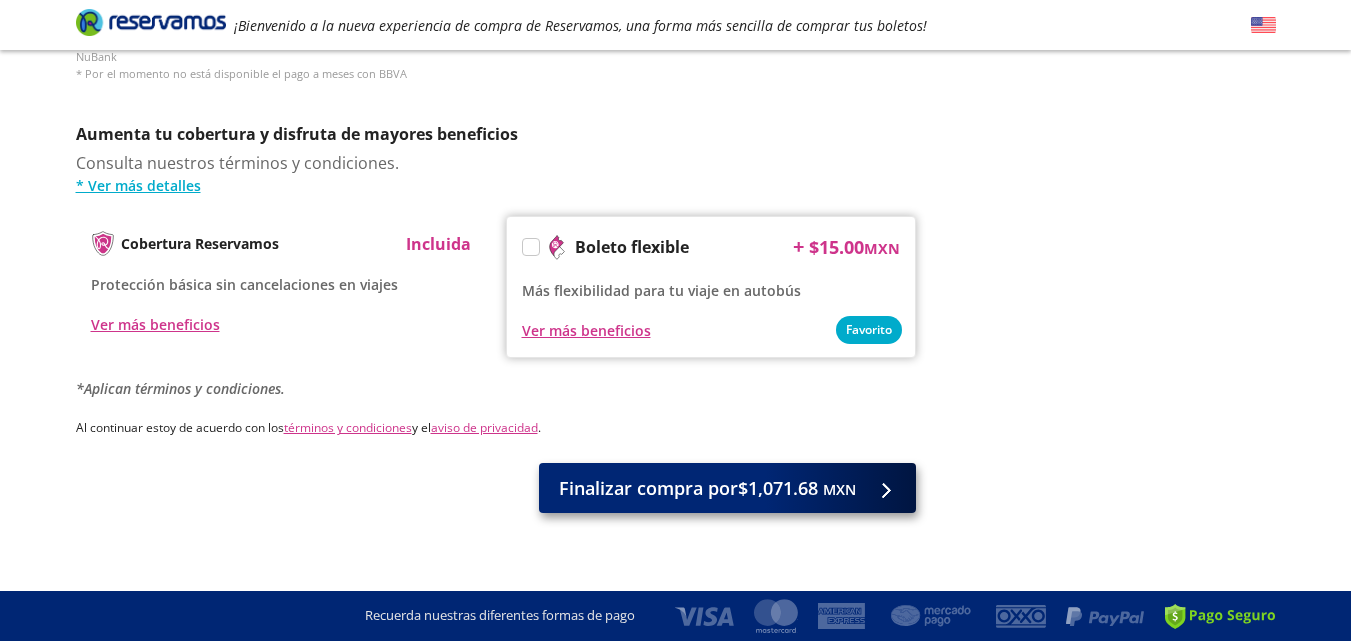 type on "LAURA ISABEL JAQUEZ MORALES" 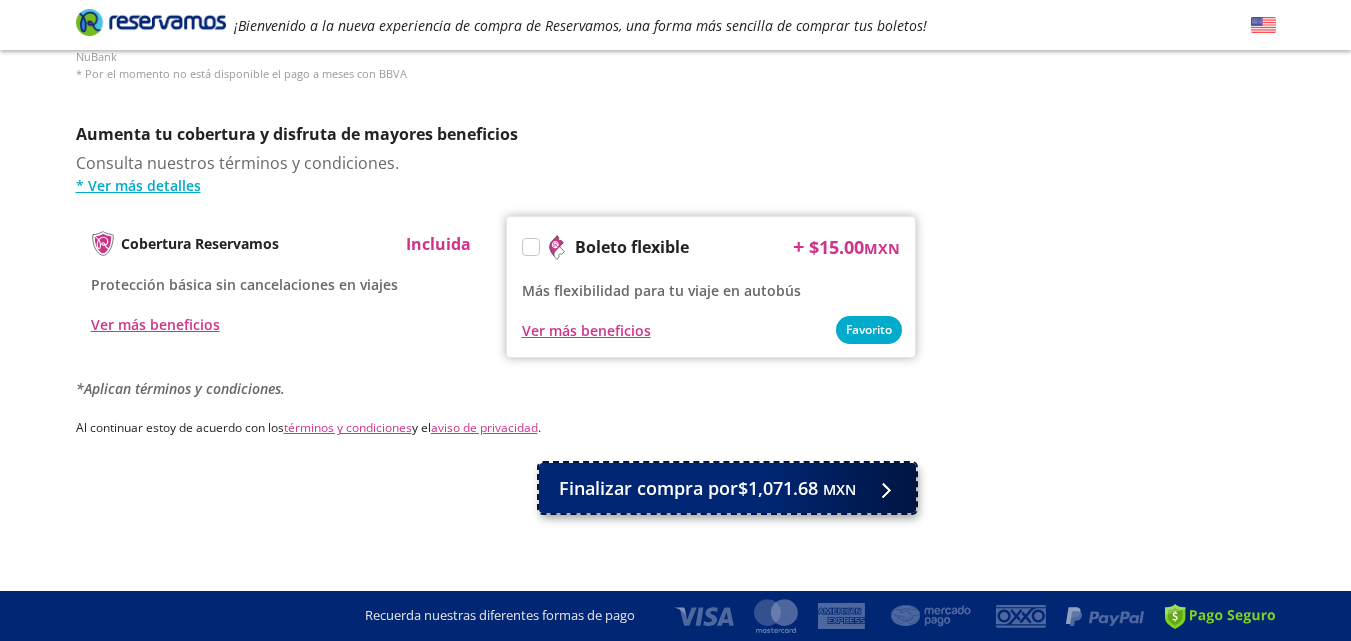 click on "Finalizar compra por  $1,071.68   MXN" at bounding box center (707, 488) 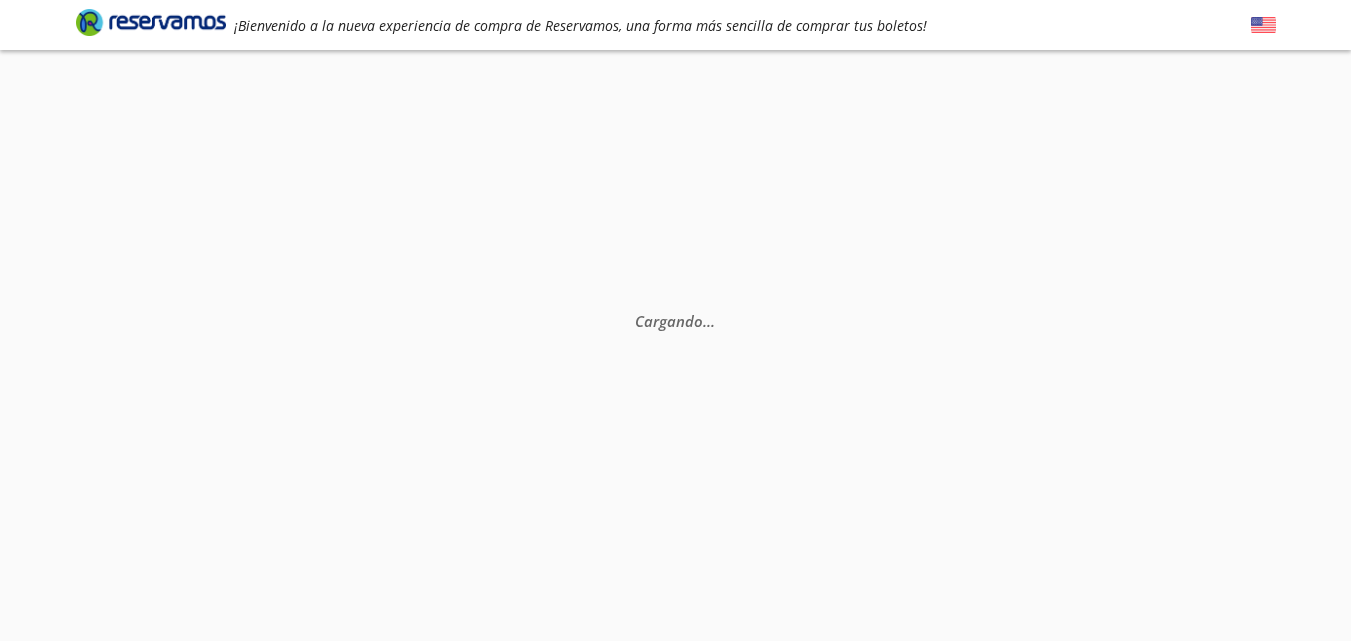 scroll, scrollTop: 0, scrollLeft: 0, axis: both 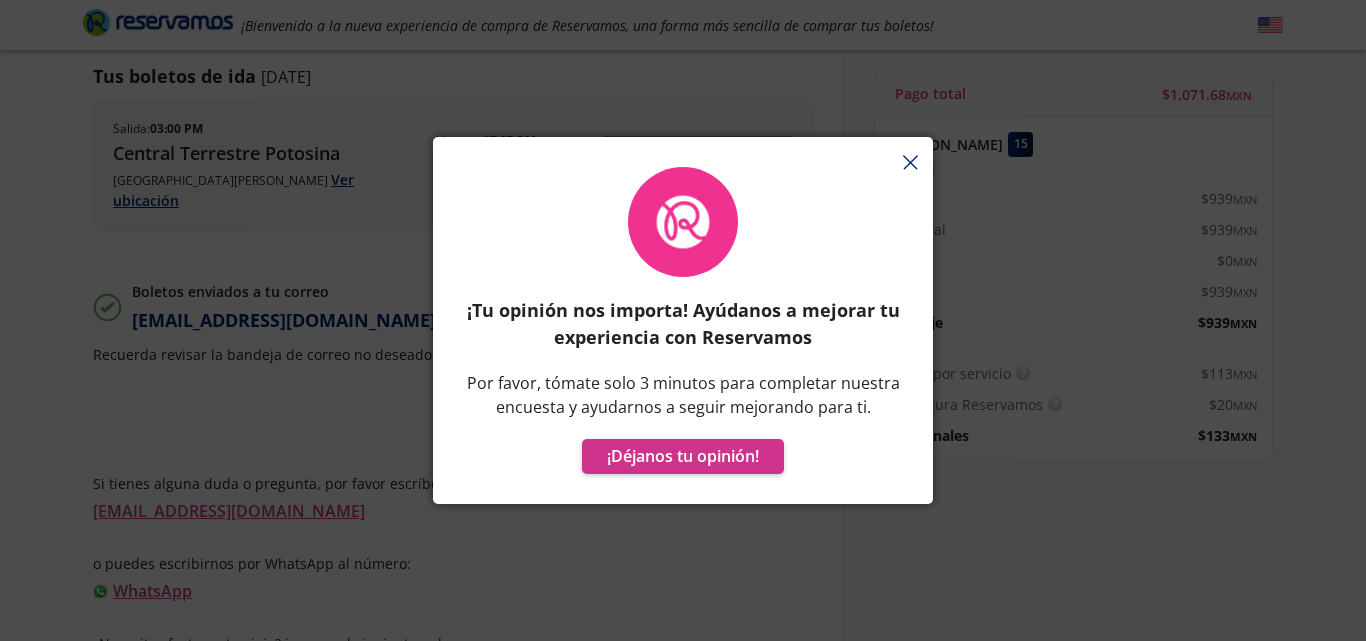 click on "¡Tu opinión nos importa! Ayúdanos a mejorar tu experiencia con Reservamos Por favor, tómate solo 3 minutos para completar nuestra encuesta y ayudarnos a seguir mejorando para ti. ¡Déjanos tu opinión!" at bounding box center (683, 330) 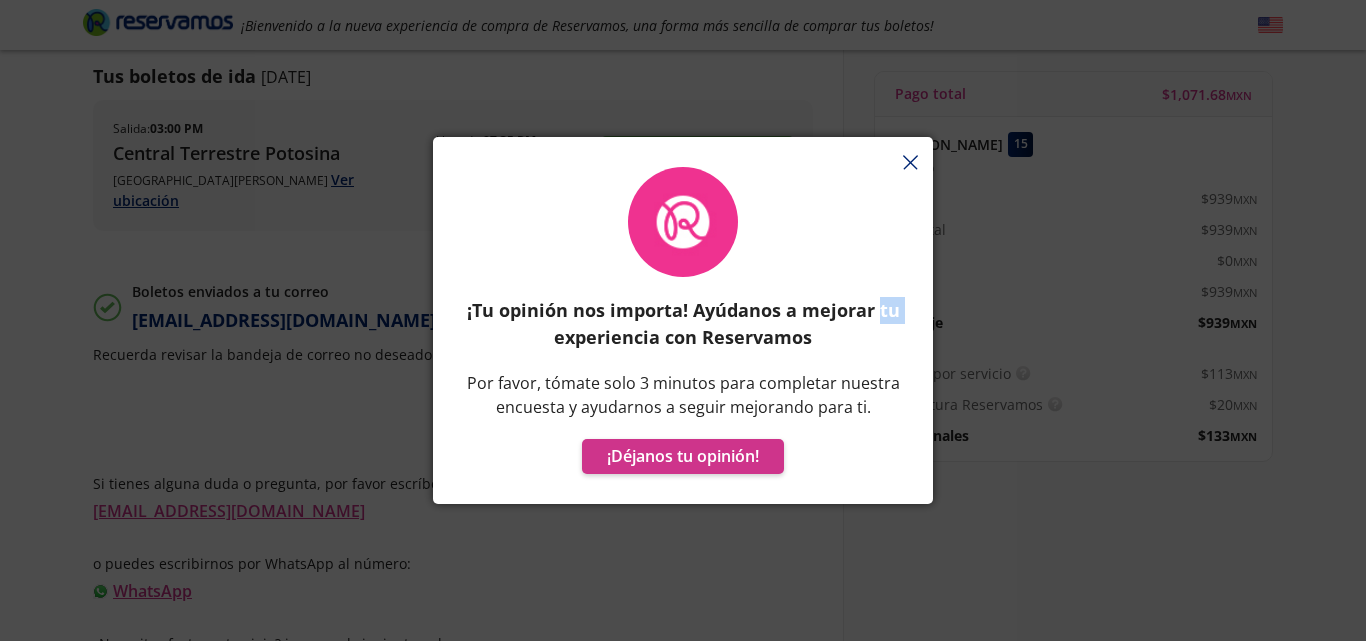 click on "¡Tu opinión nos importa! Ayúdanos a mejorar tu experiencia con Reservamos Por favor, tómate solo 3 minutos para completar nuestra encuesta y ayudarnos a seguir mejorando para ti. ¡Déjanos tu opinión!" at bounding box center (683, 330) 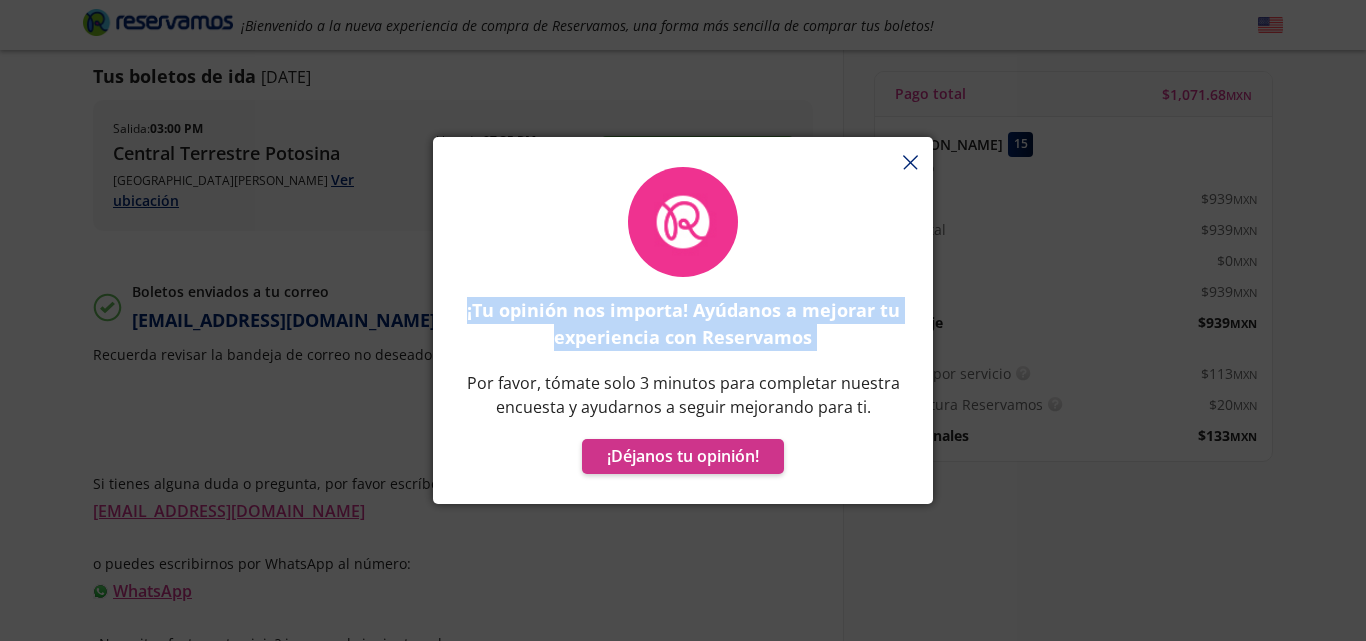 click on "¡Tu opinión nos importa! Ayúdanos a mejorar tu experiencia con Reservamos Por favor, tómate solo 3 minutos para completar nuestra encuesta y ayudarnos a seguir mejorando para ti. ¡Déjanos tu opinión!" at bounding box center [683, 330] 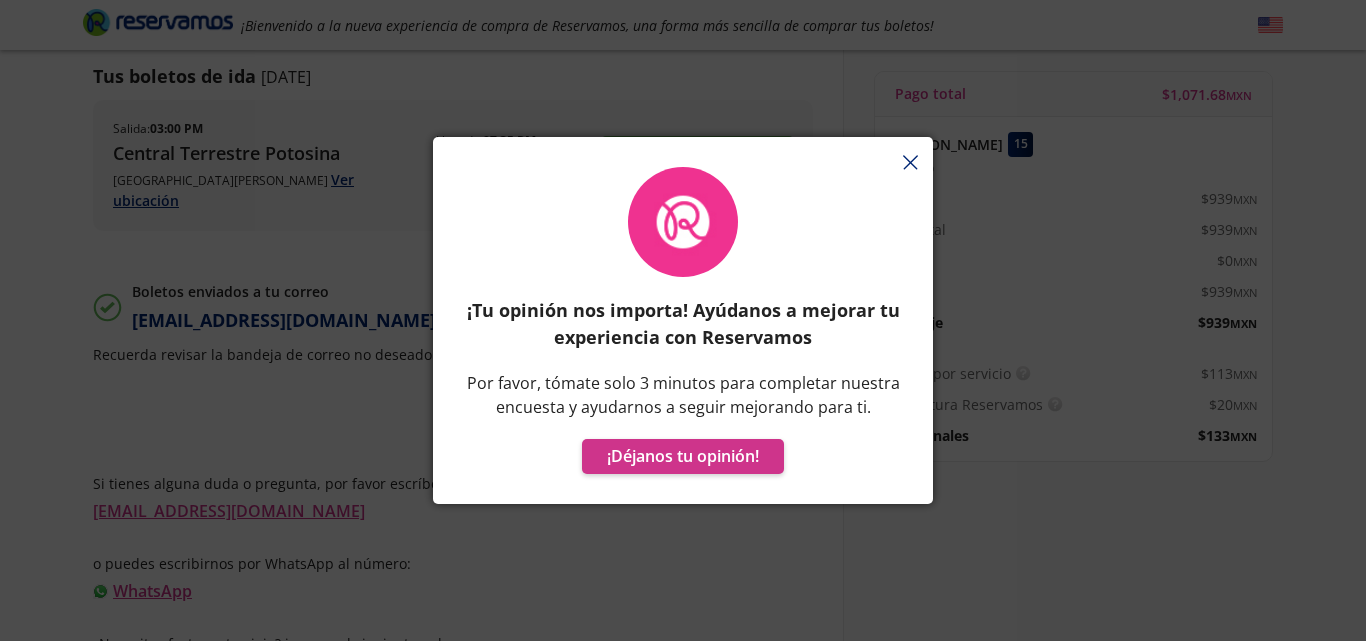 click on "¡Tu opinión nos importa! Ayúdanos a mejorar tu experiencia con Reservamos Por favor, tómate solo 3 minutos para completar nuestra encuesta y ayudarnos a seguir mejorando para ti. ¡Déjanos tu opinión!" at bounding box center [683, 320] 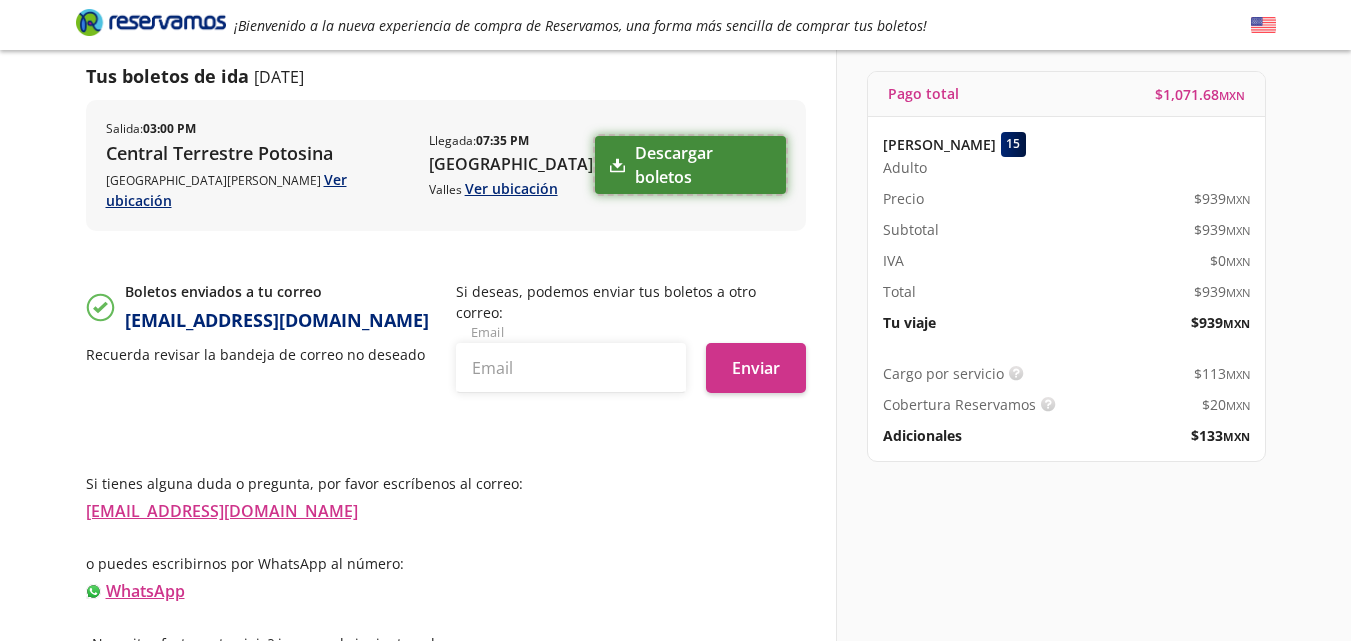 click on "Descargar boletos" at bounding box center (690, 165) 